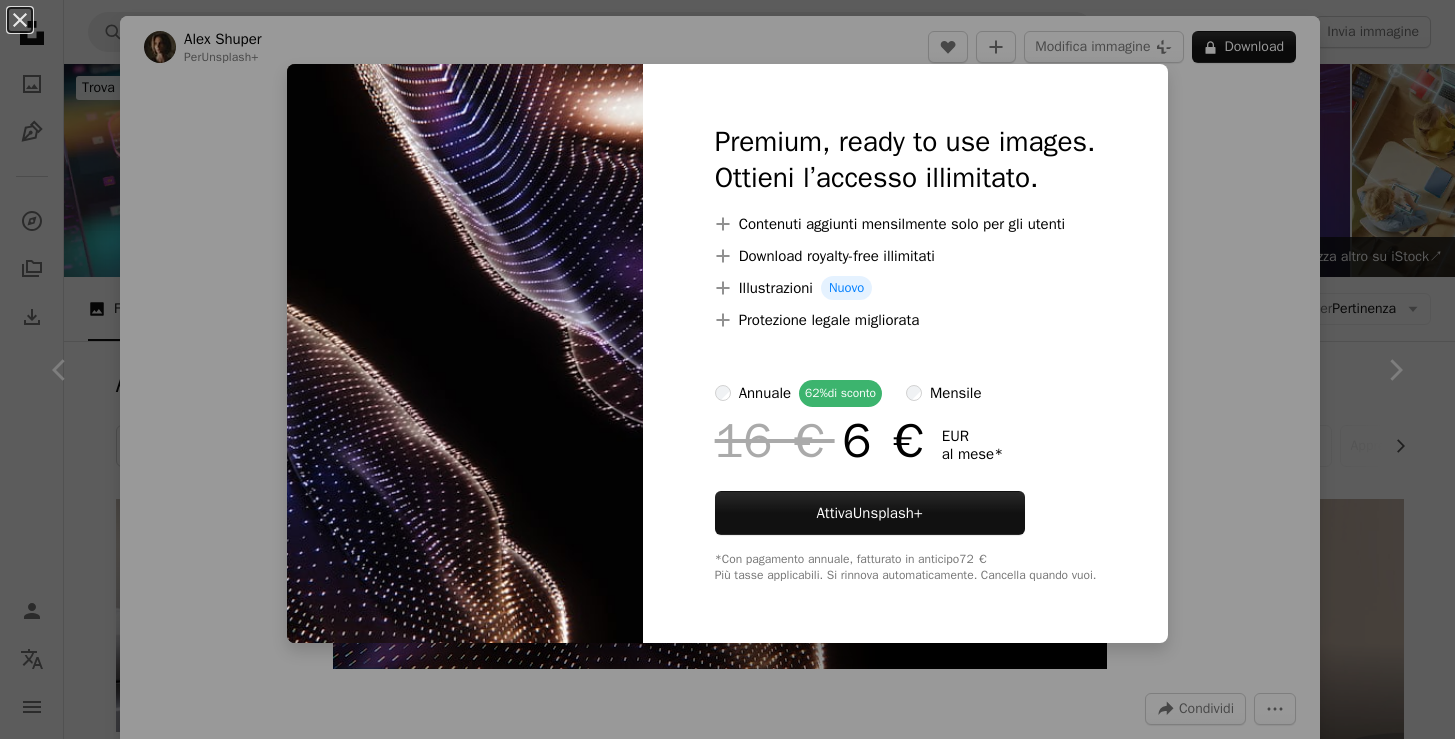 scroll, scrollTop: 1368, scrollLeft: 0, axis: vertical 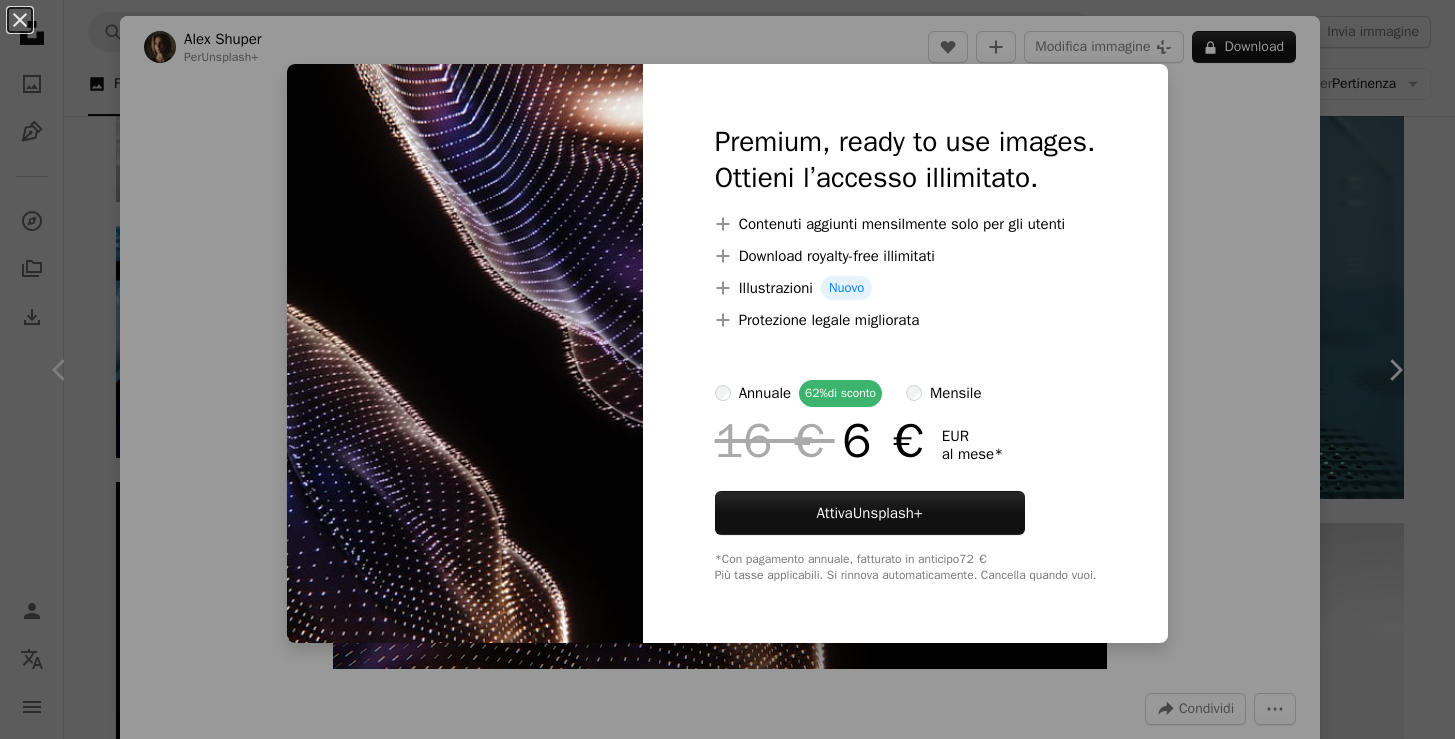 click on "An X shape Premium, ready to use images. Ottieni l’accesso illimitato. A plus sign Contenuti aggiunti mensilmente solo per gli utenti A plus sign Download royalty-free illimitati A plus sign Illustrazioni  Nuovo A plus sign Protezione legale migliorata annuale 62%  di sconto mensile 16 €   6 € EUR al mese * Attiva  Unsplash+ *Con pagamento annuale, fatturato in anticipo  72 € Più tasse applicabili. Si rinnova automaticamente. Cancella quando vuoi." at bounding box center [727, 369] 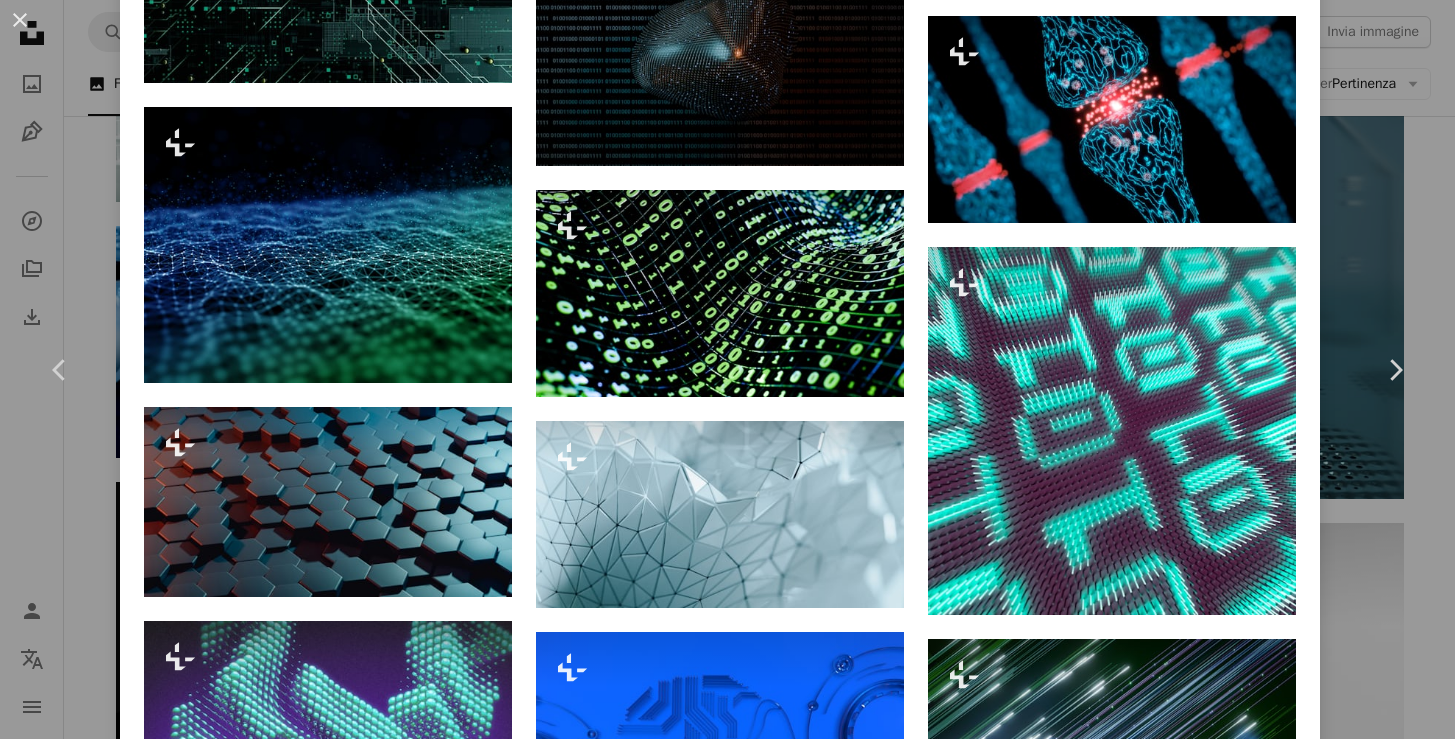 scroll, scrollTop: 3788, scrollLeft: 0, axis: vertical 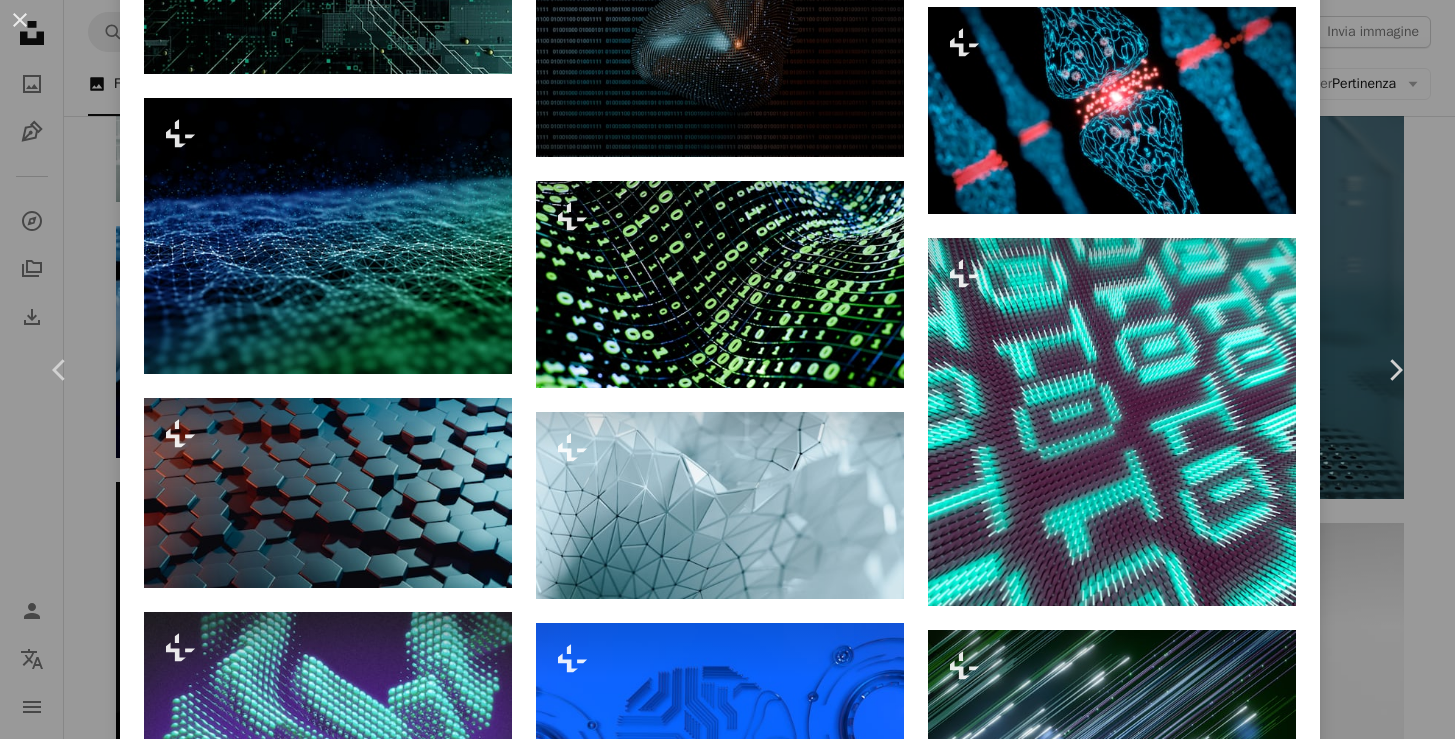 click on "An X shape Chevron left Chevron right [FIRST] [LAST] Per Unsplash+ A heart A plus sign Modifica immagine Plus sign for Unsplash+ A lock Download Zoom in A forward-right arrow Condividi More Actions Calendar outlined Pubblicato 5 giorni fa Safety Con licenza Unsplash+ sfondo sfondo Tecnologia Tech Rendering 3D retrò immagine digitale Arte digitale olografico sfera Arte 3D interfaccia Immagine 3D Rendering digitale Retro futuristico Minimalismo digitale Next Gen estetica tecnologica Immagini gratuite In questa serie Plus sign for Unsplash+ Plus sign for Unsplash+ Immagini correlate Plus sign for Unsplash+ A heart A plus sign A Chosen Soul Per Unsplash+ A lock Download Plus sign for Unsplash+ A heart A plus sign [FIRST] [LAST] Per Unsplash+ A lock Download Plus sign for Unsplash+ A heart A plus sign [FIRST] [LAST] Per Unsplash+ A lock Download Plus sign for Unsplash+ A heart A plus sign [FIRST] [LAST] Per Unsplash+ A lock Download Plus sign for Unsplash+ A heart A plus sign Getty Images" at bounding box center (727, 369) 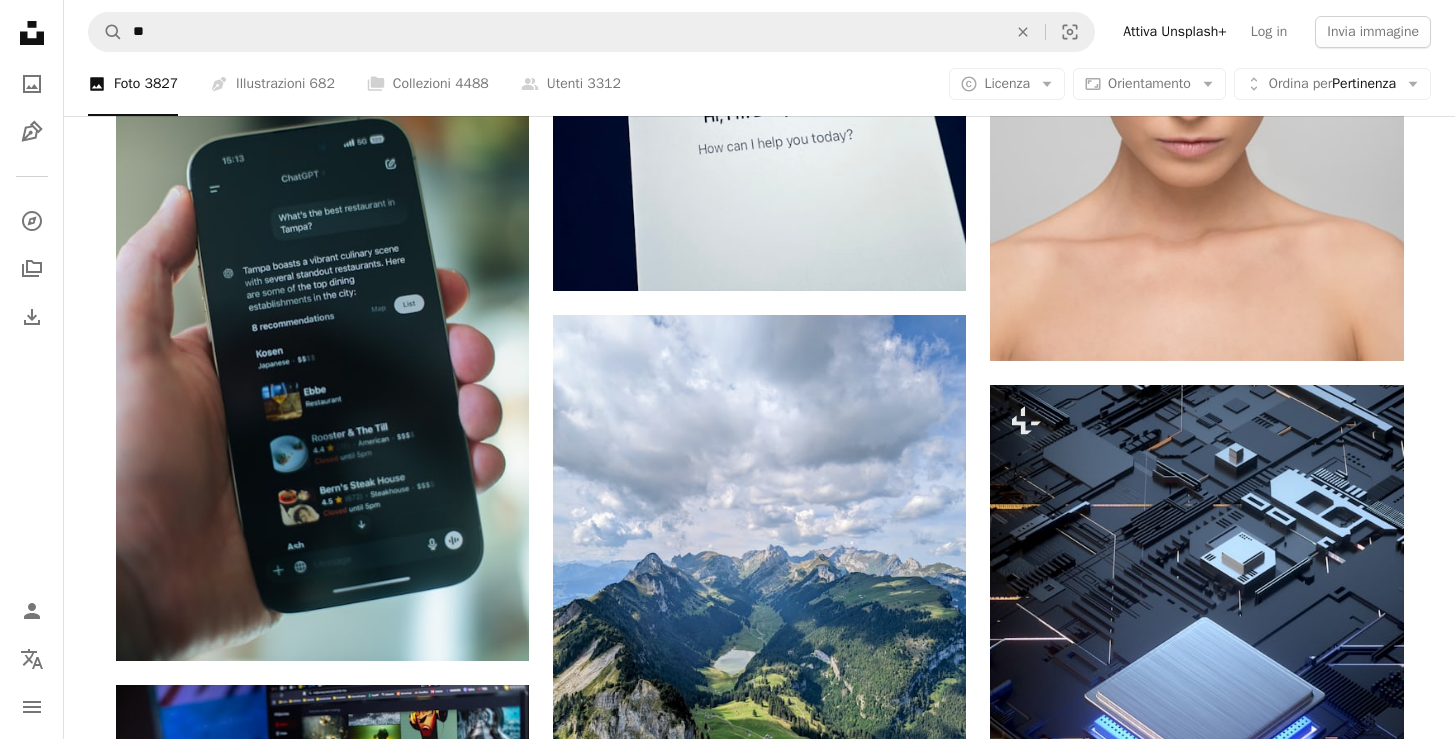 scroll, scrollTop: 8321, scrollLeft: 0, axis: vertical 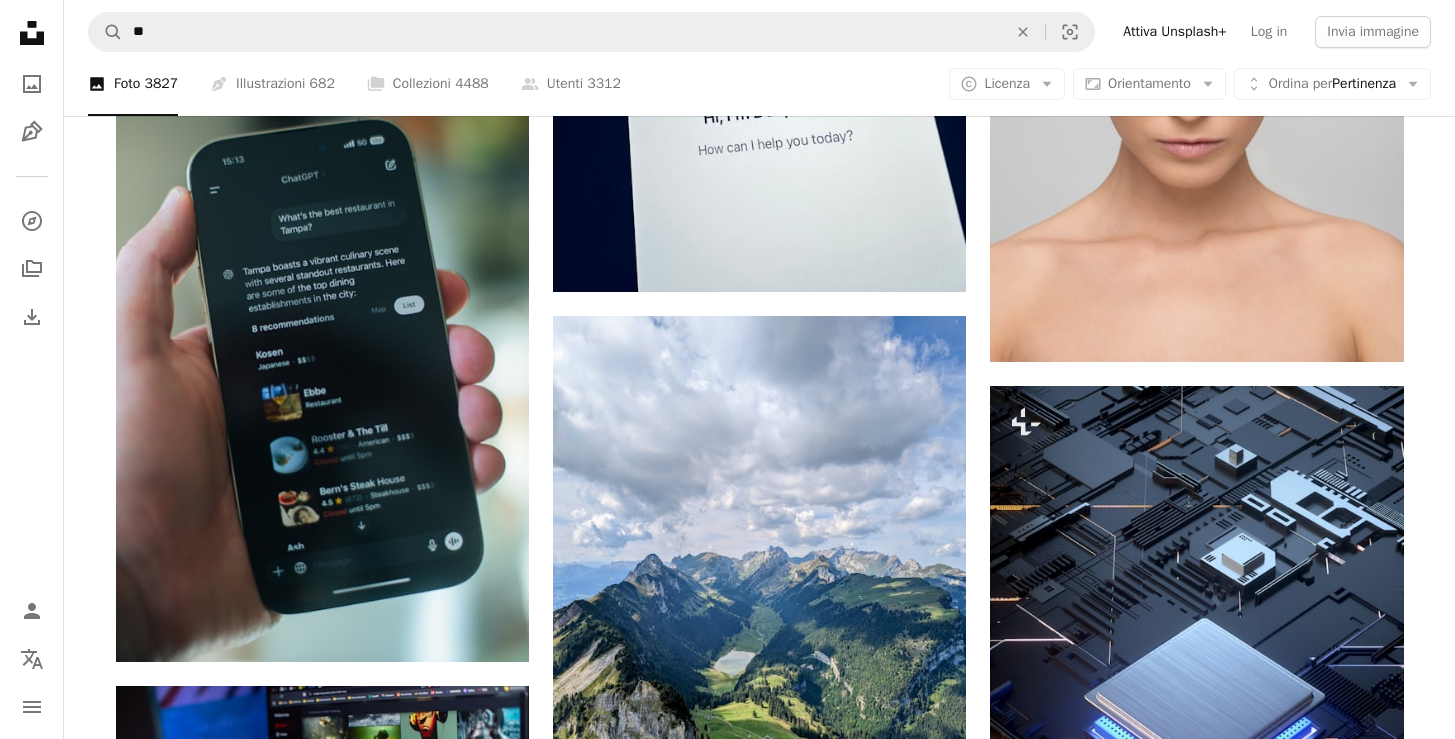 click at bounding box center (322, 1192) 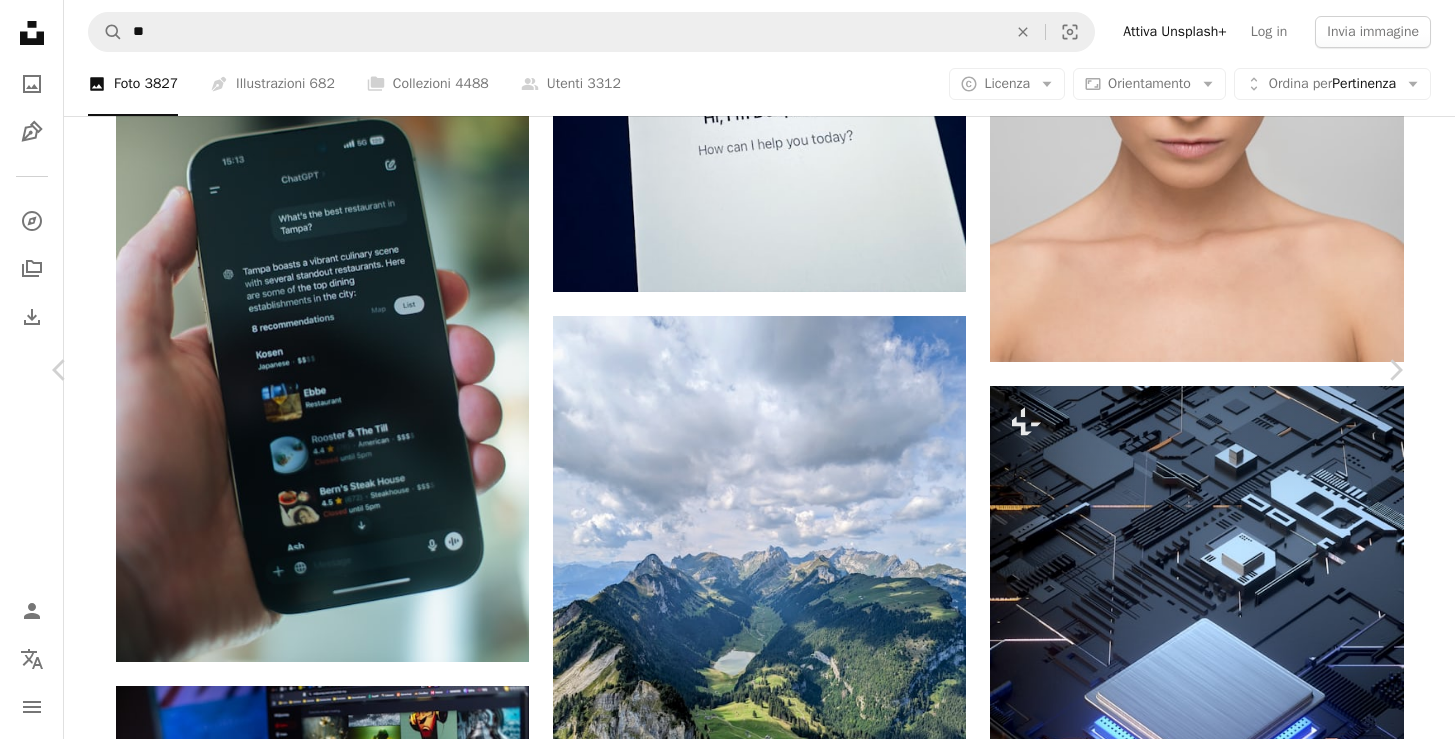 scroll, scrollTop: 6900, scrollLeft: 0, axis: vertical 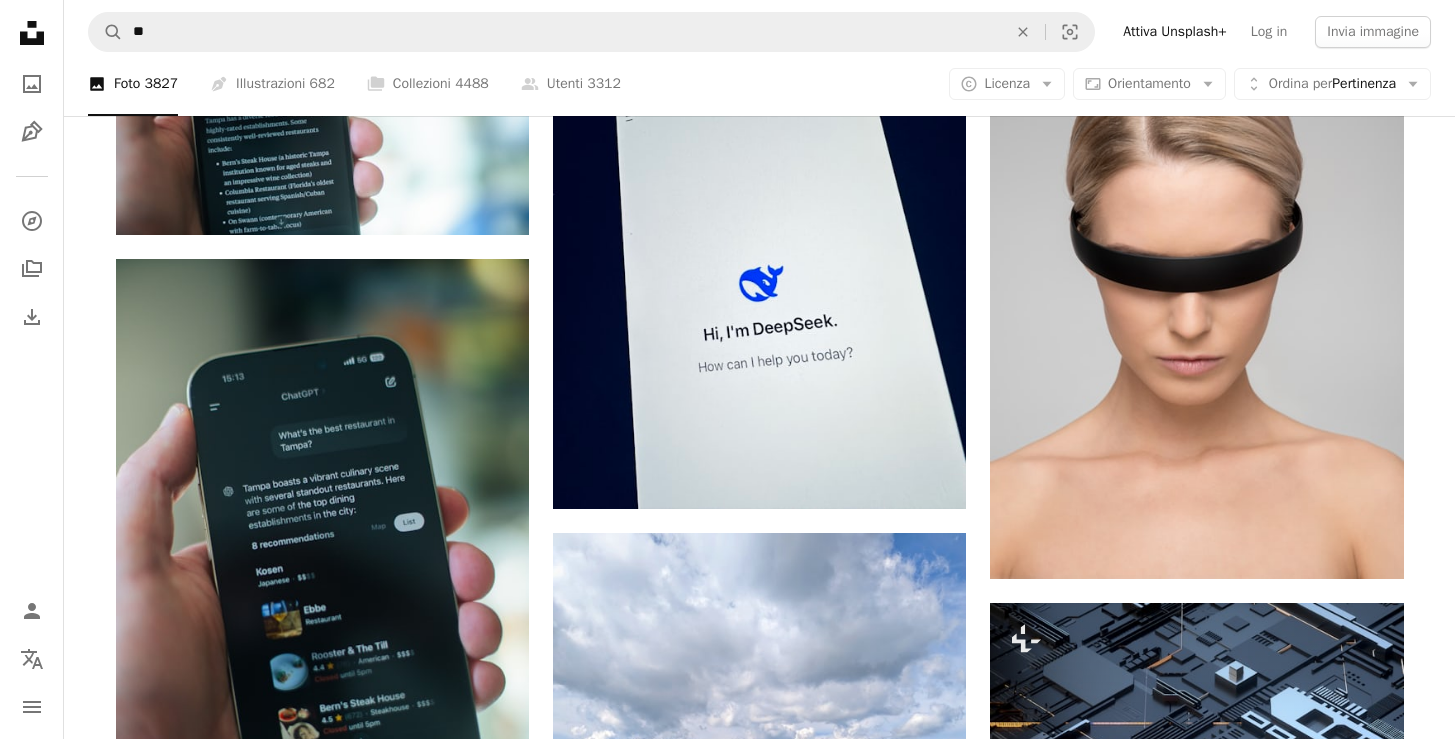 click at bounding box center (322, 1409) 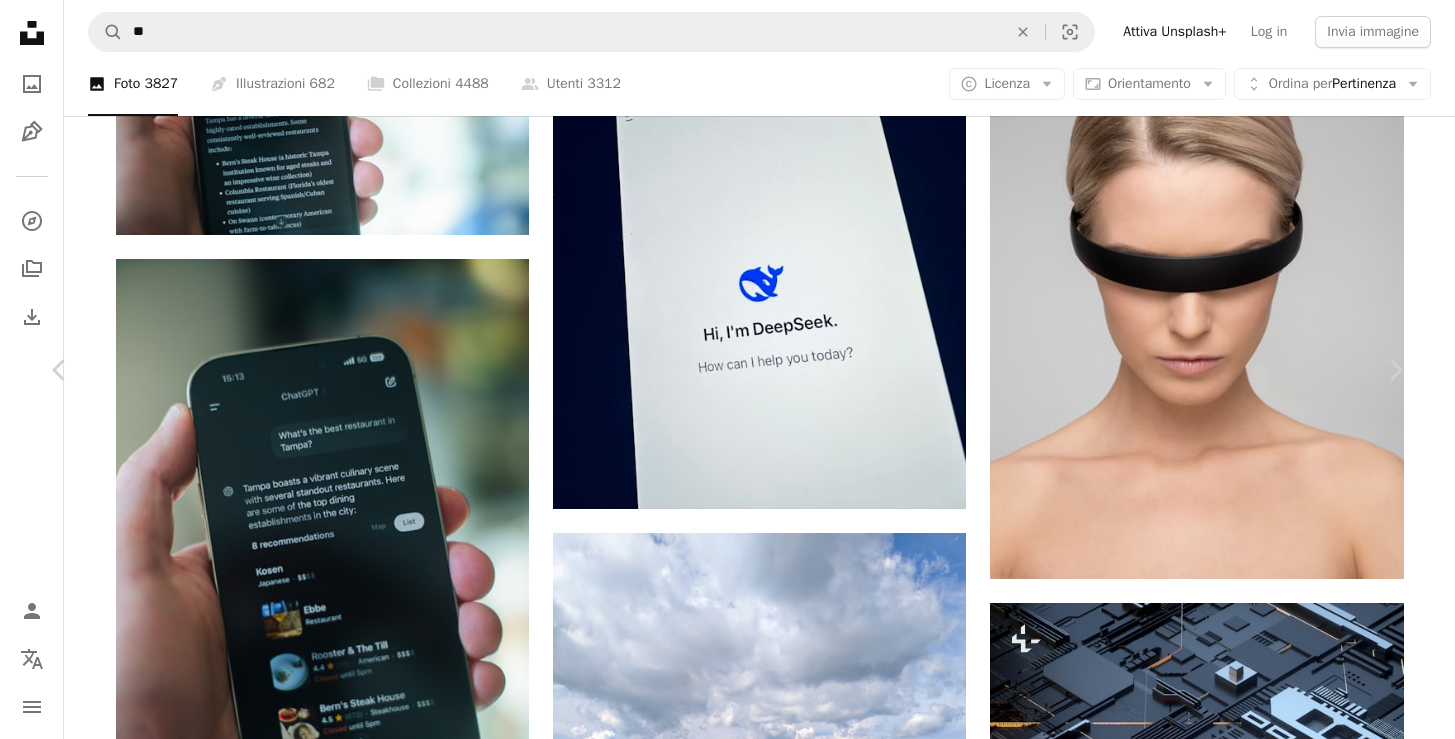 scroll, scrollTop: 10875, scrollLeft: 0, axis: vertical 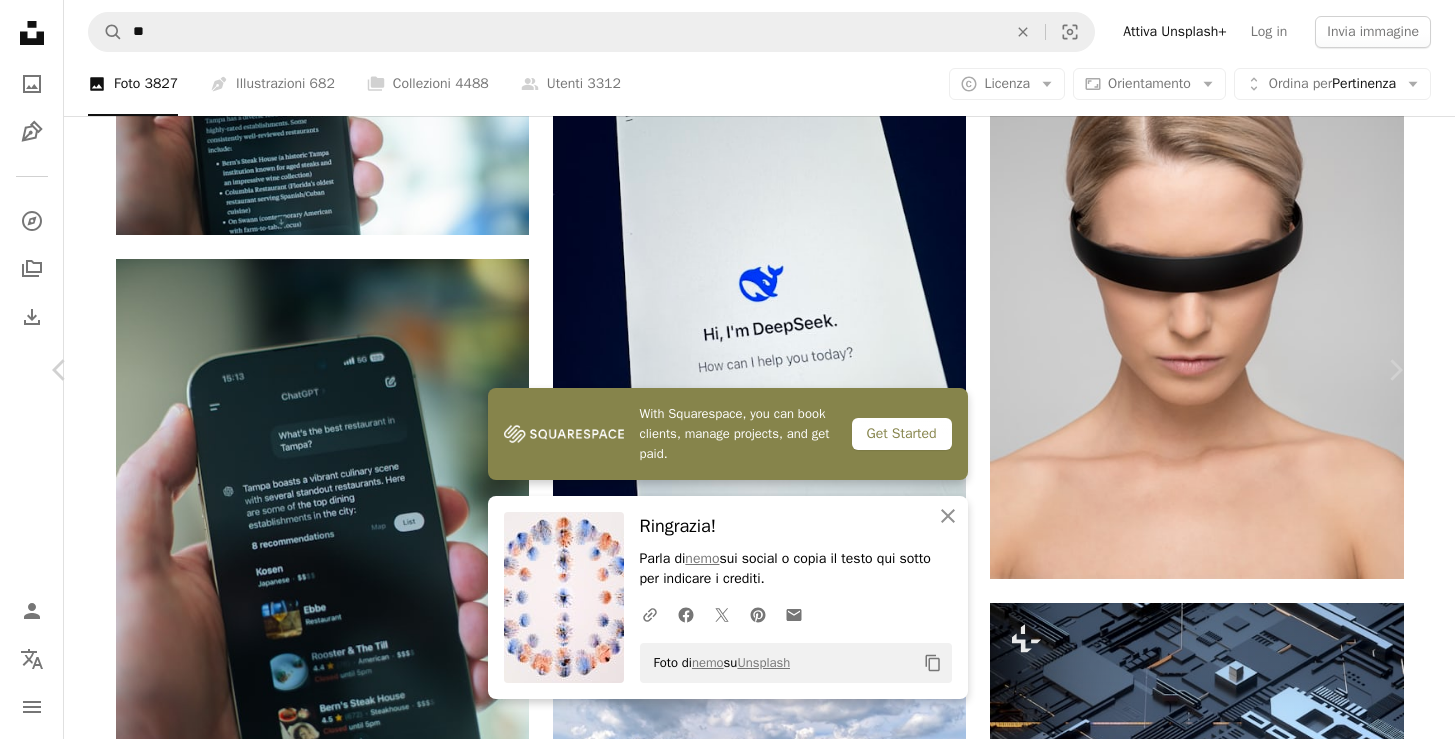 click on "Zoom in" at bounding box center (720, 7988) 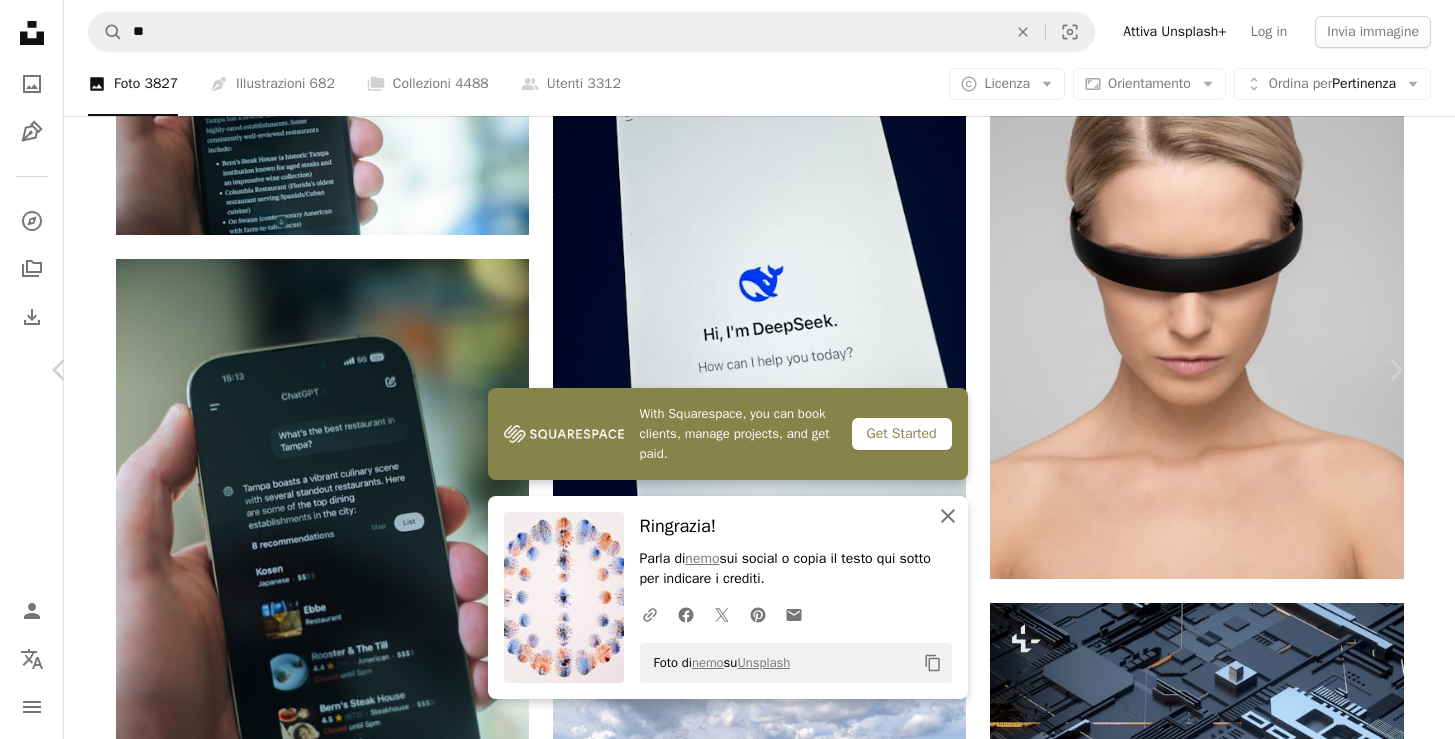 click on "An X shape" 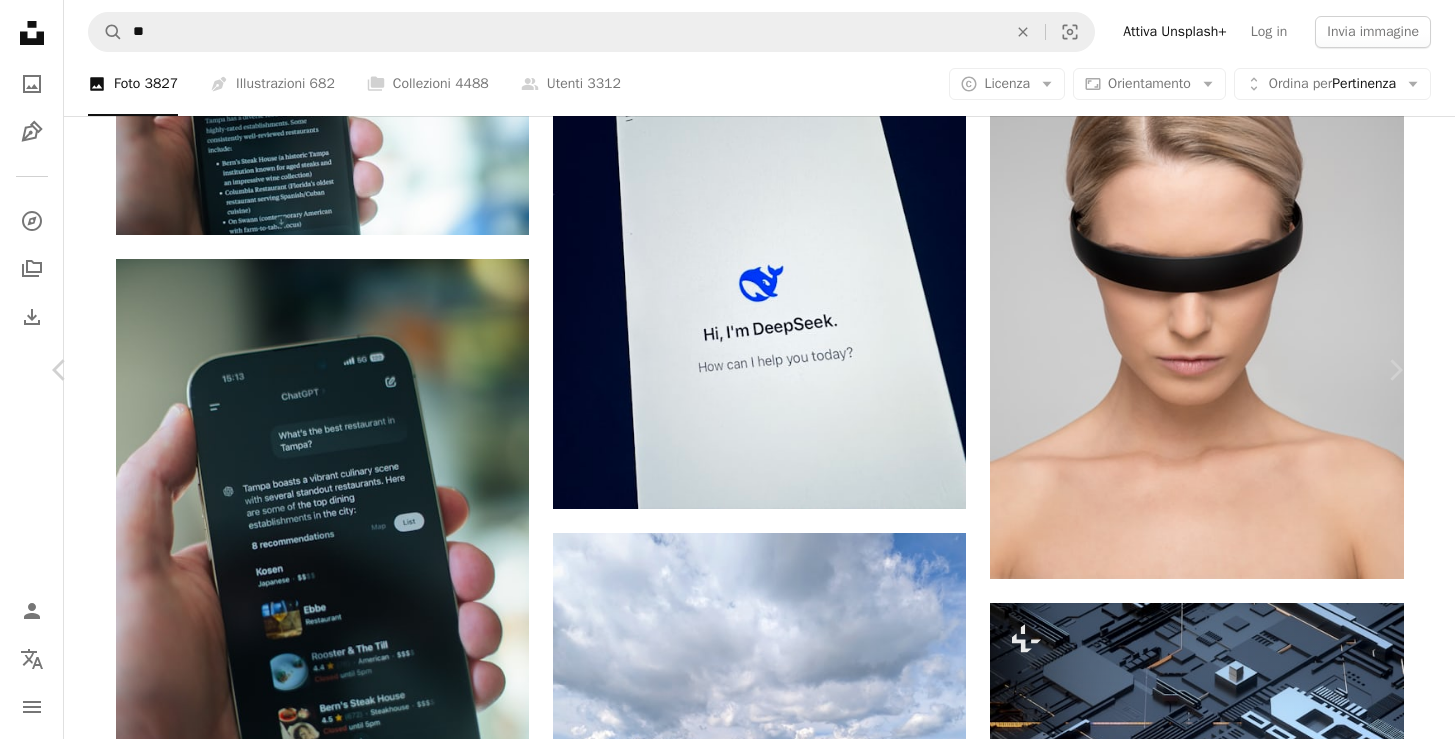 click at bounding box center (720, 8310) 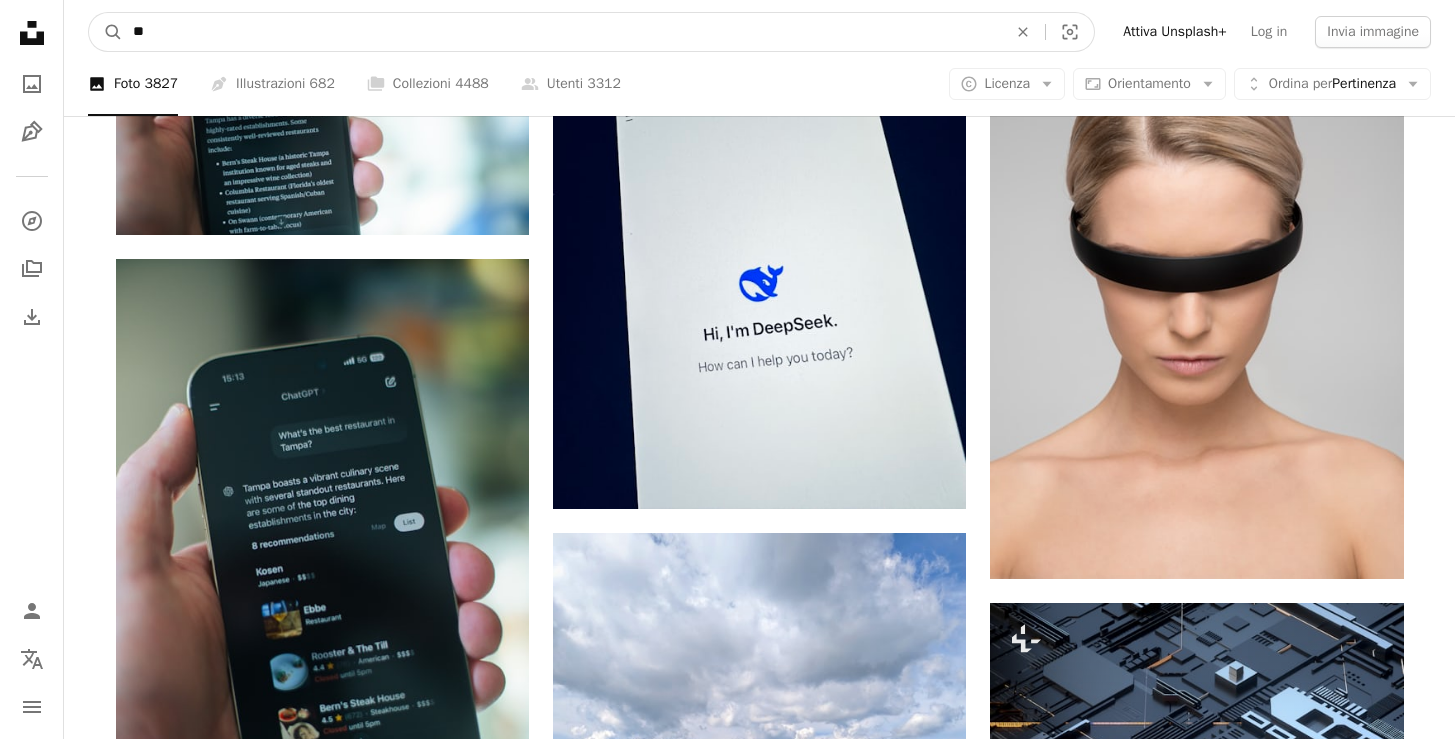 click on "**" at bounding box center [562, 32] 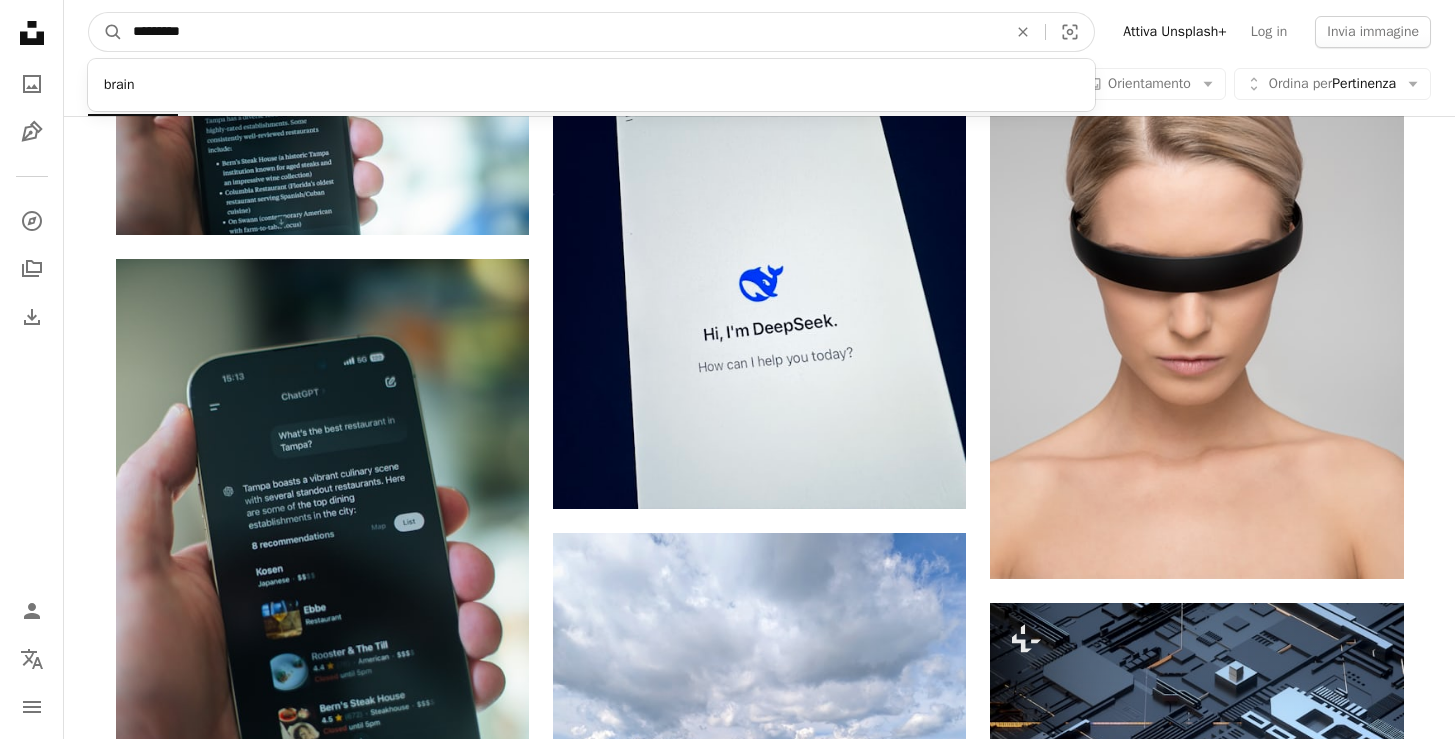 type on "********" 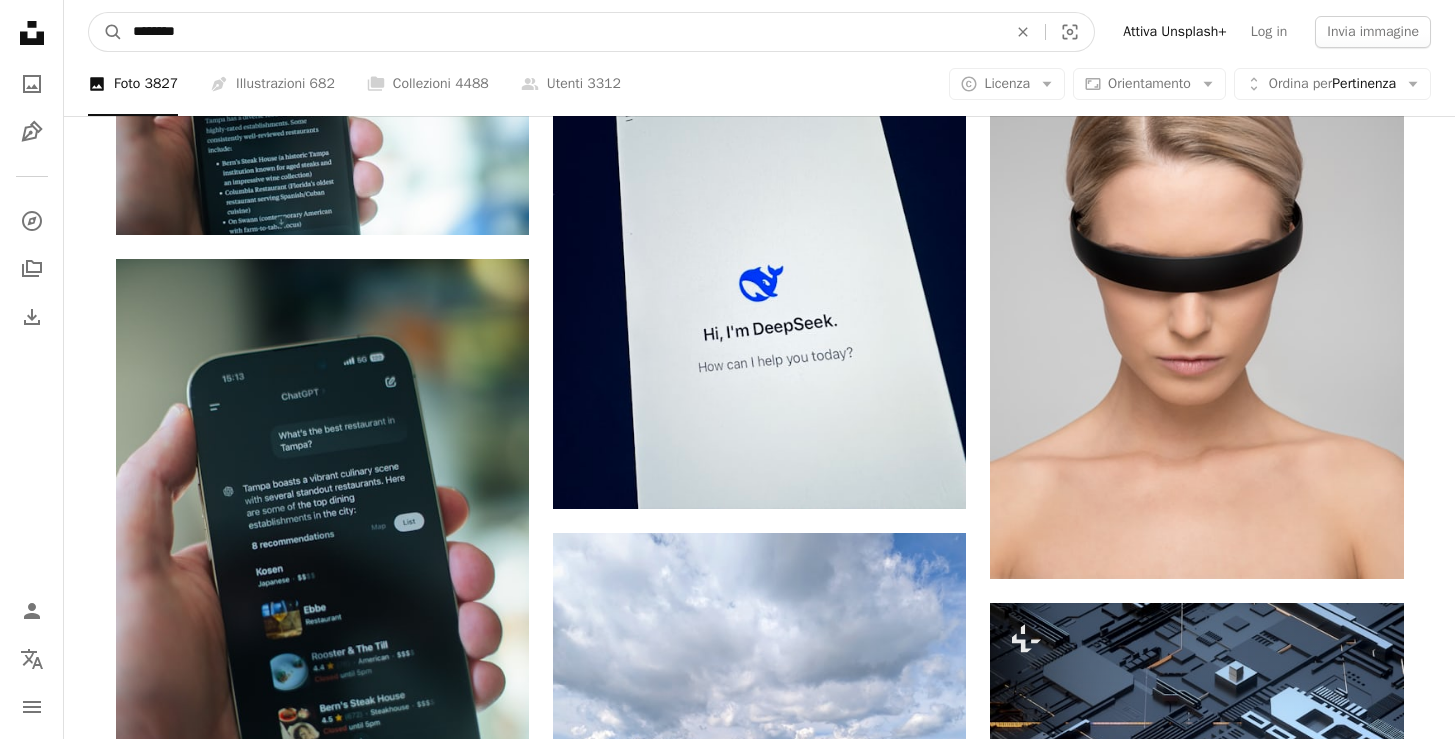 click on "A magnifying glass" at bounding box center [106, 32] 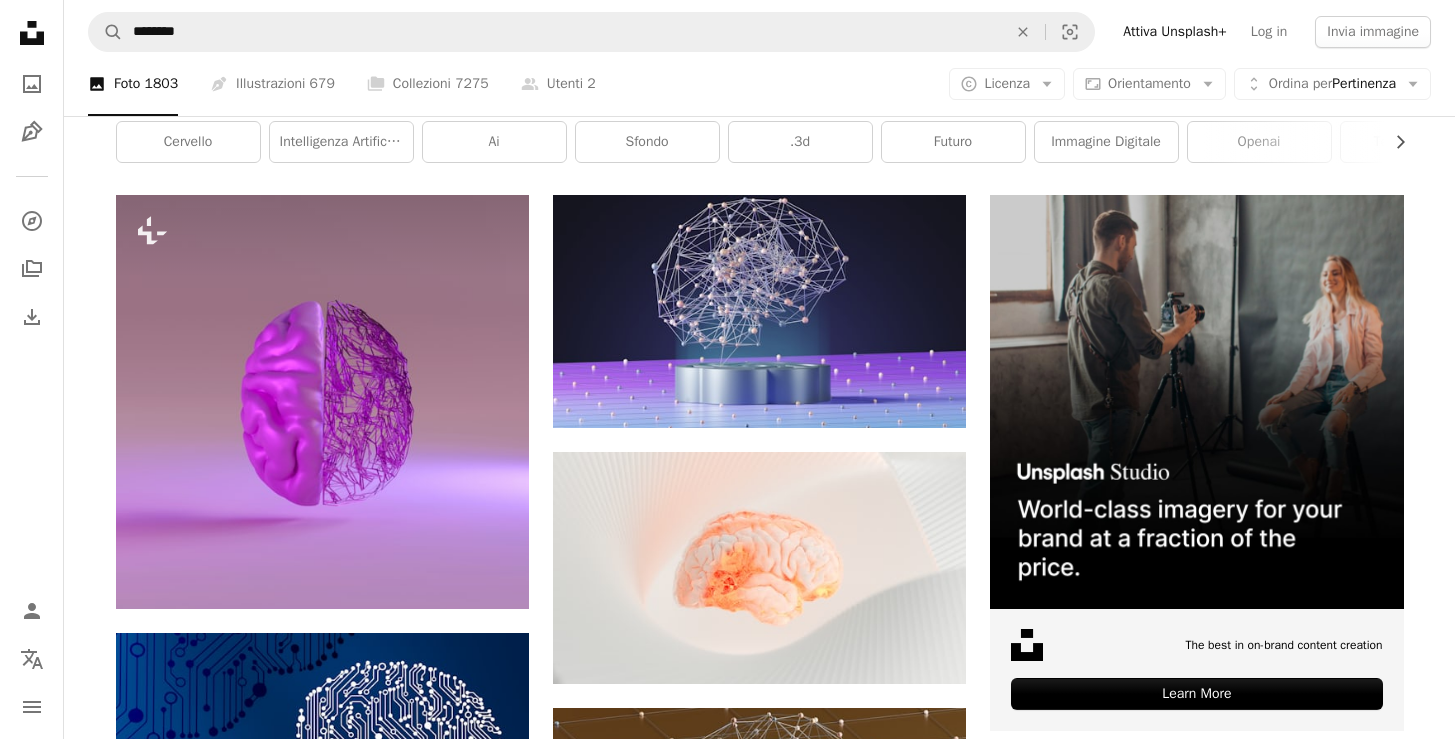 scroll, scrollTop: 351, scrollLeft: 0, axis: vertical 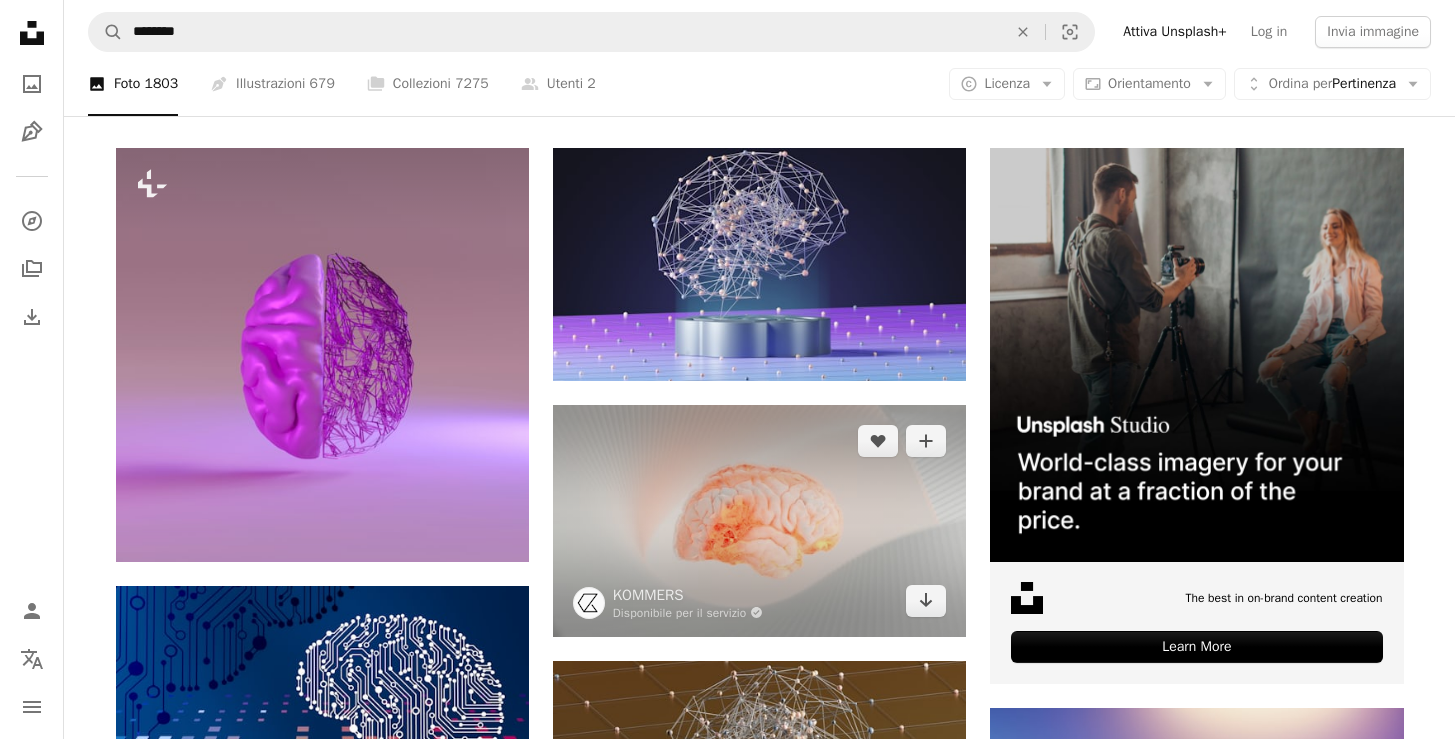 click at bounding box center [759, 521] 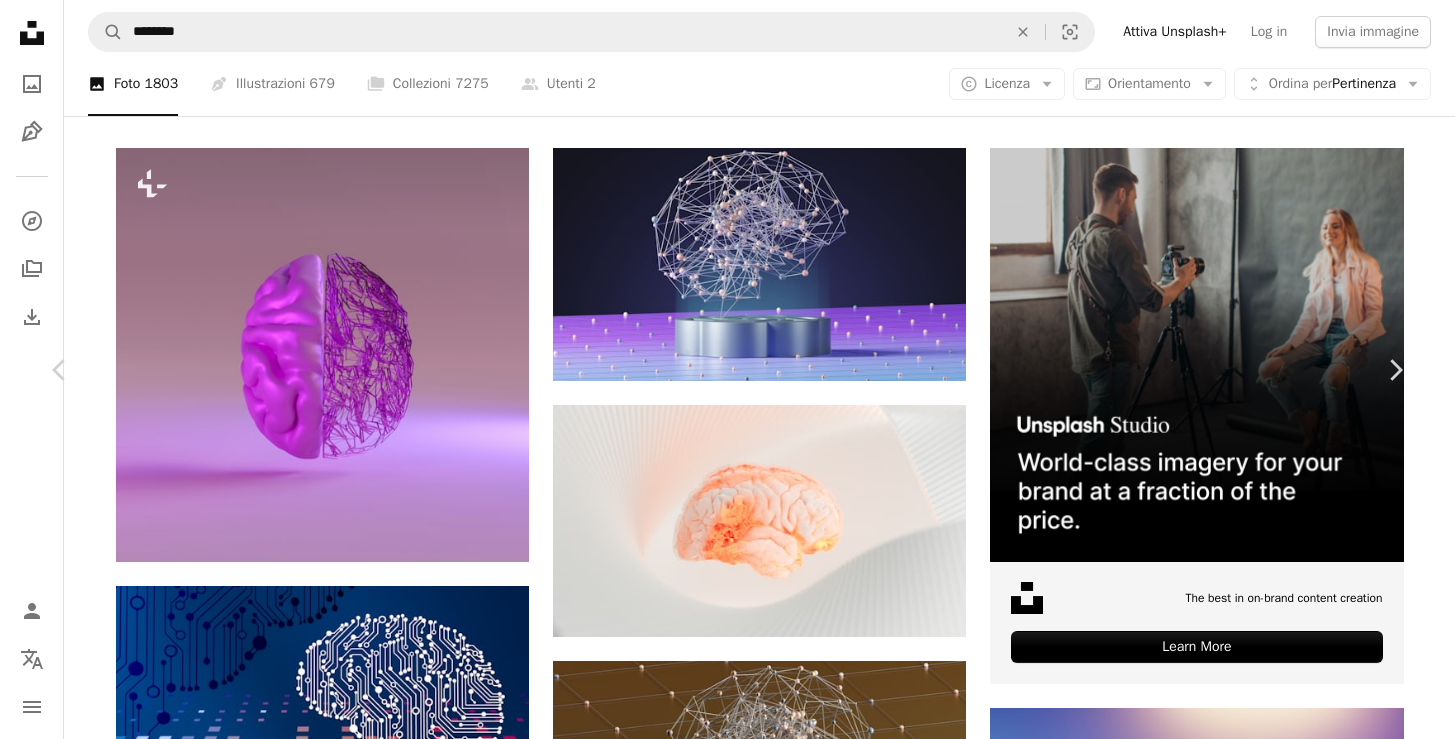 scroll, scrollTop: 8420, scrollLeft: 0, axis: vertical 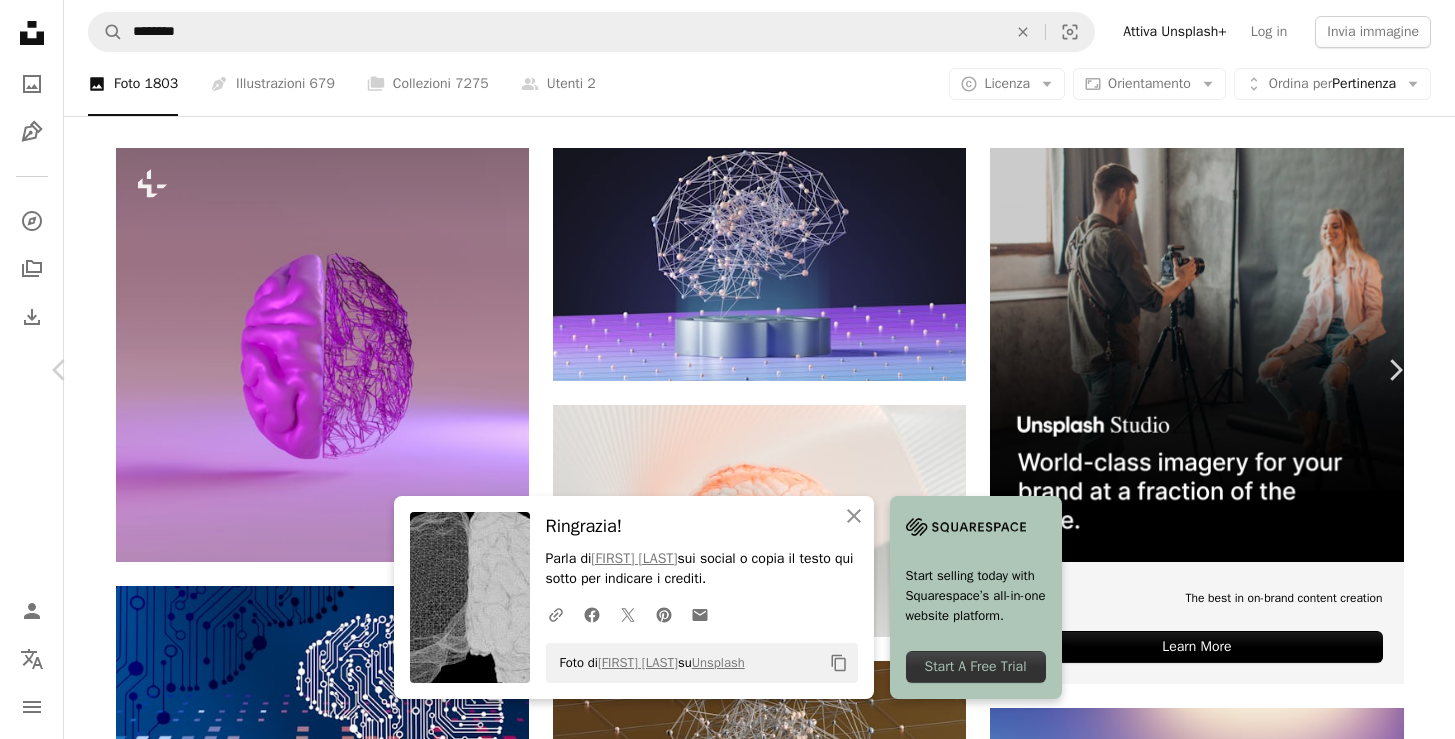 click at bounding box center [328, 7722] 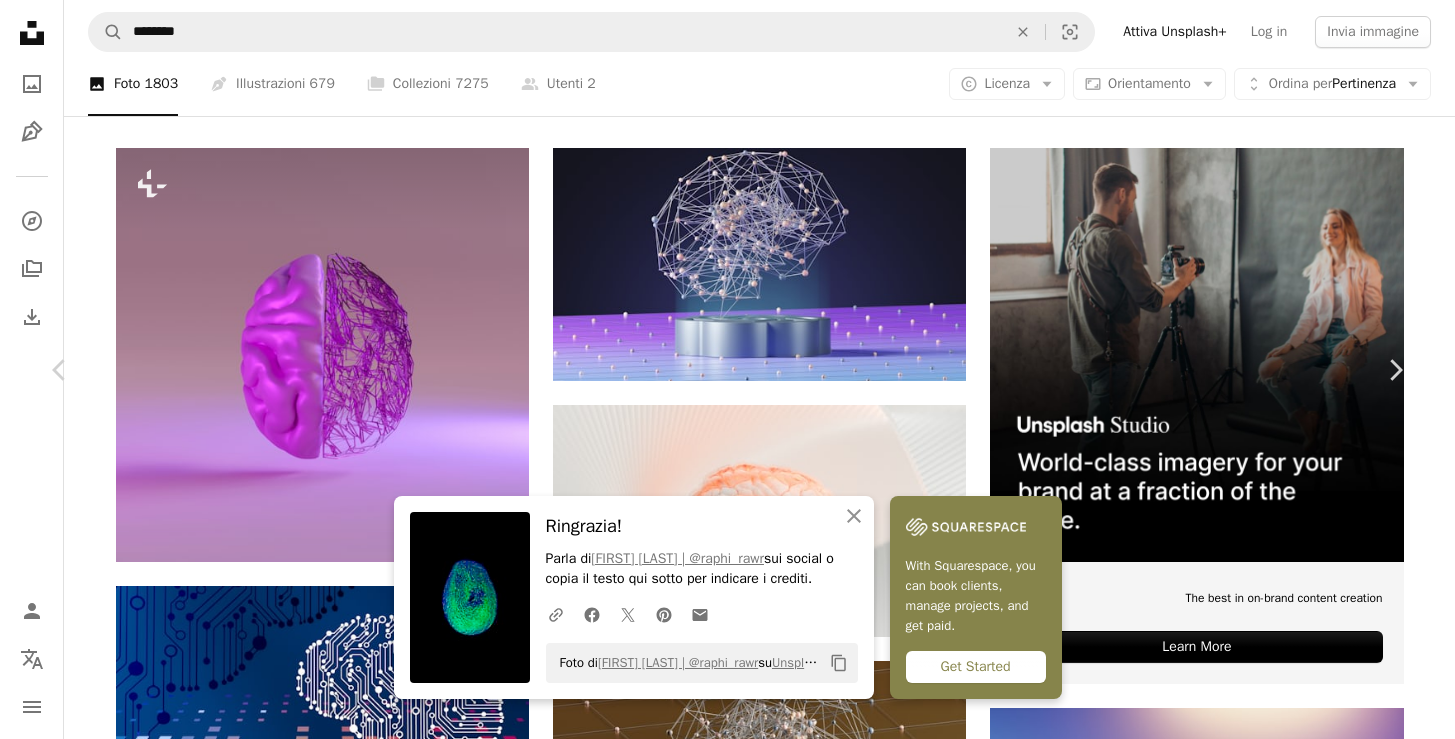 click on "An X shape Chevron left Chevron right An X shape Chiudi Ringrazia! Parla di  [FIRST] [LAST] | @raphi_rawr  sui social o copia il testo qui sotto per indicare i crediti. A URL sharing icon (chains) Facebook icon X (formerly Twitter) icon Pinterest icon An envelope Foto di  [FIRST] [LAST] | @raphi_rawr  su  Unsplash
Copy content With Squarespace, you can book clients, manage projects, and get paid. Get Started [FIRST] [LAST] | @raphi_rawr Disponibile per il servizio A checkmark inside of a circle A heart A plus sign Modifica immagine   Plus sign for Unsplash+ Scarica gratuitamente Chevron down Zoom in Visualizzazioni 11.070 Download 282 A forward-right arrow Condividi Info icon Info More Actions A map marker [CITY], [COUNTRY] Calendar outlined Pubblicato il  [DATE] Camera SONY, ILCE-7M3 Safety Può essere utilizzato gratuitamente ai sensi della  Licenza Unsplash [COUNTRY] [CITY] modello frattale sfera ornamento Immagini di dominio pubblico Sfoglia immagini premium correlate su iStock  |   ↗" at bounding box center [727, 10661] 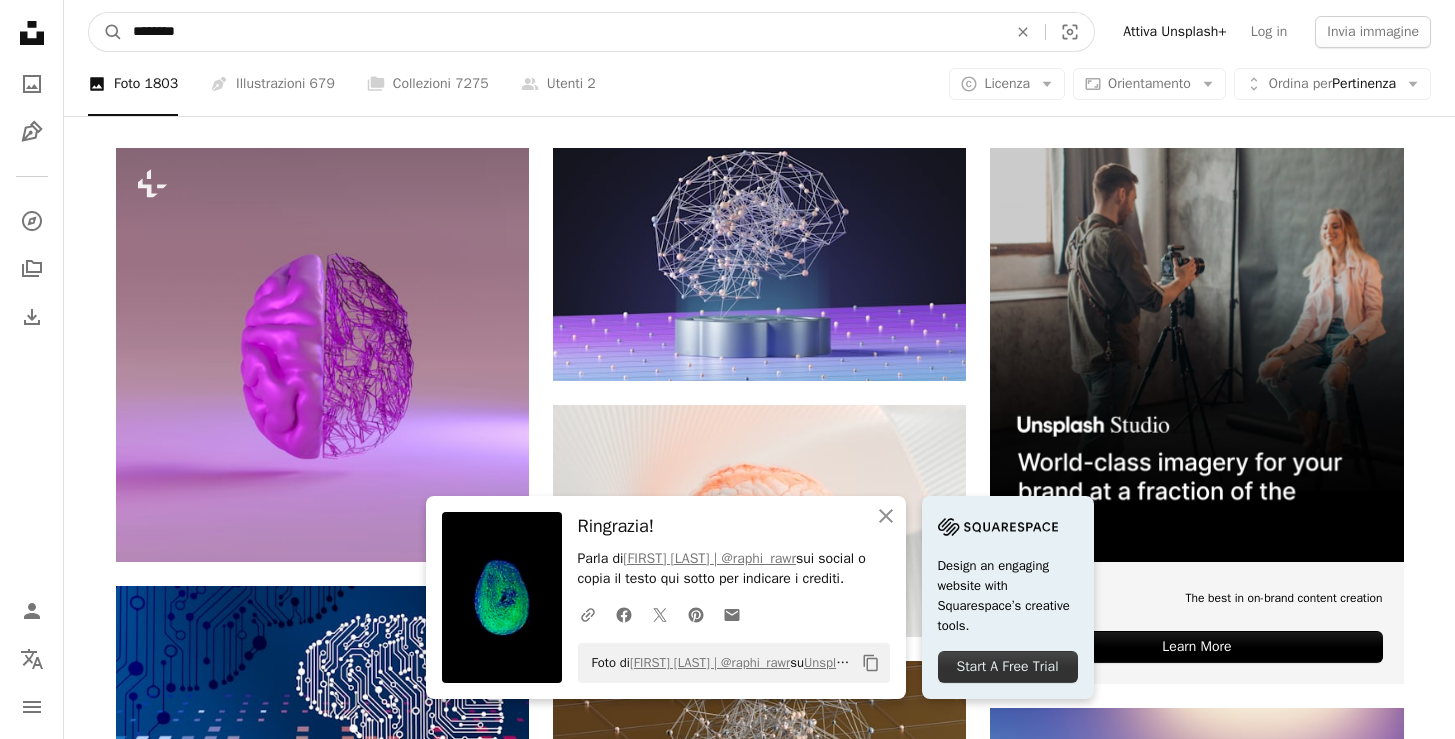 click on "********" at bounding box center [562, 32] 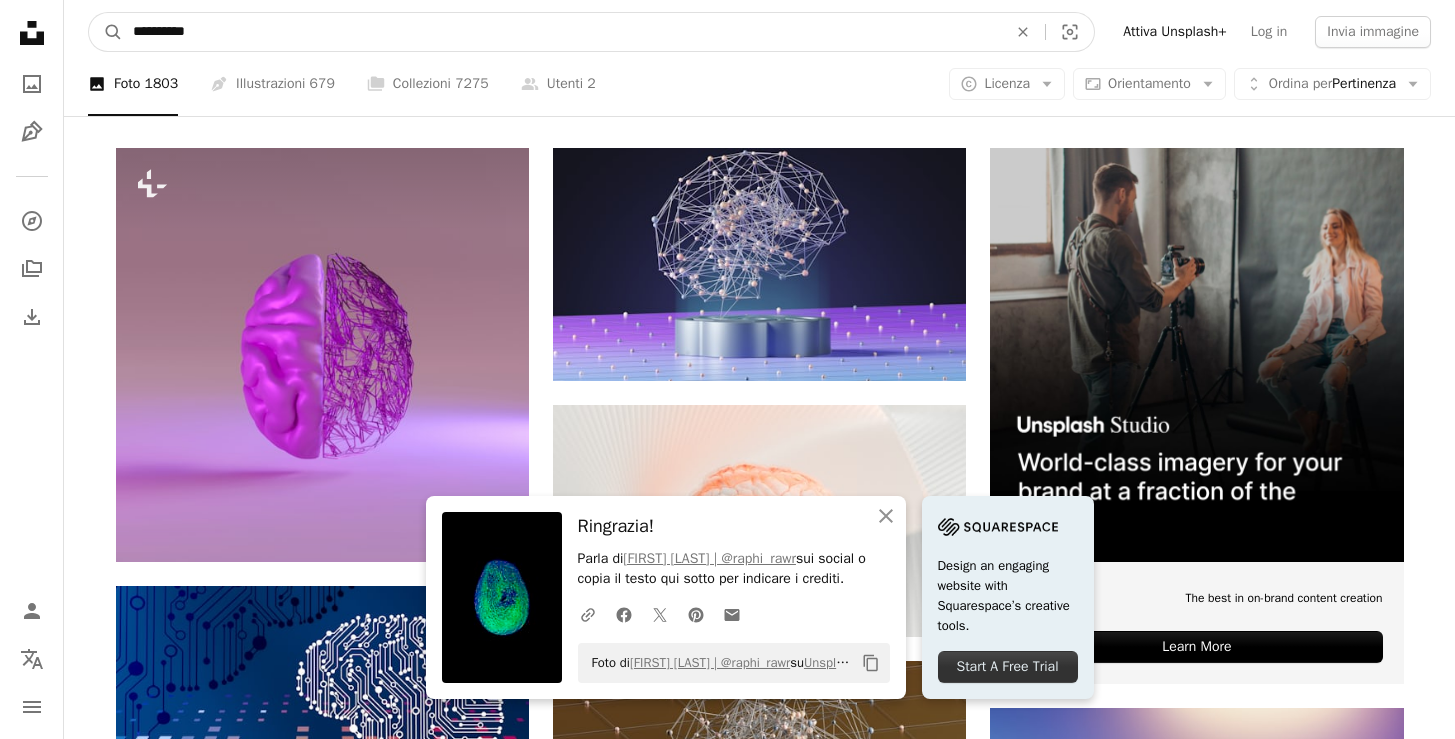 type on "**********" 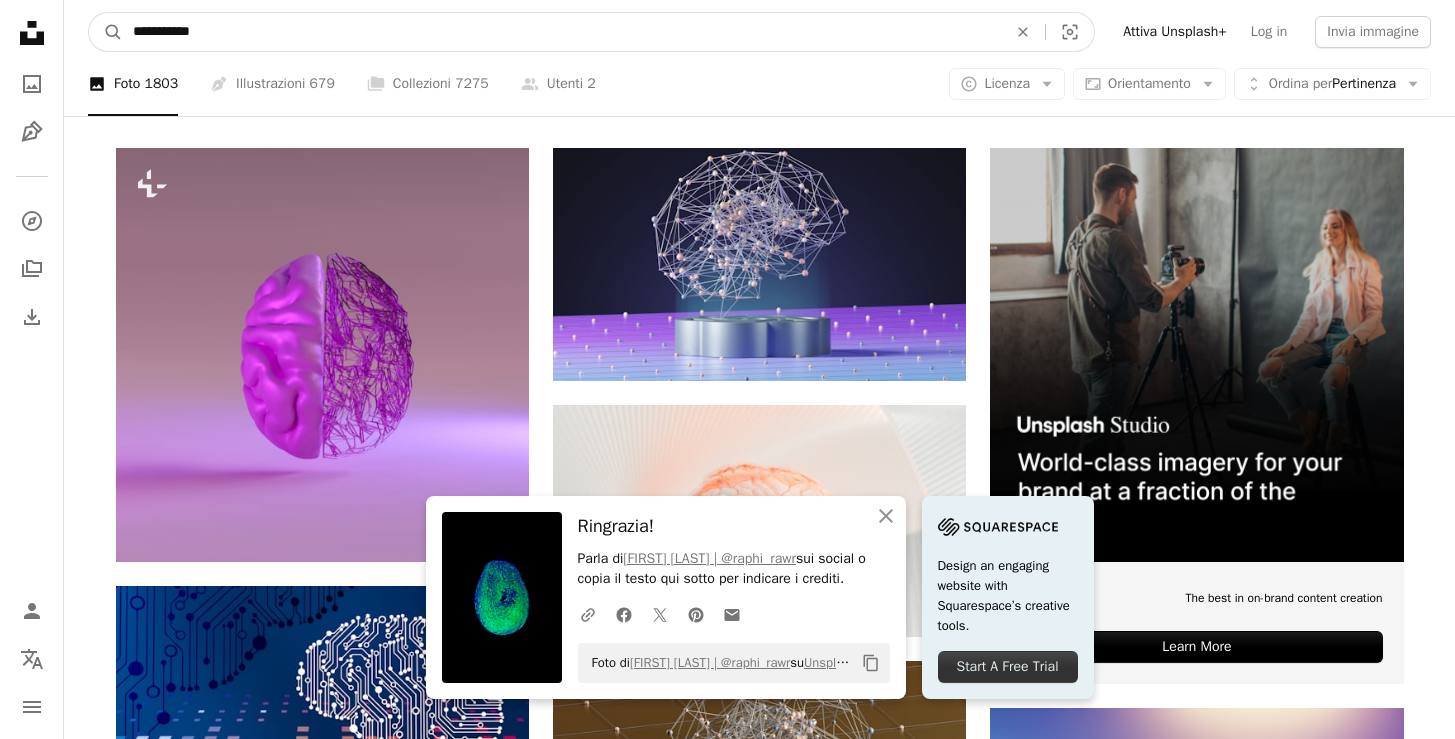 click on "A magnifying glass" at bounding box center [106, 32] 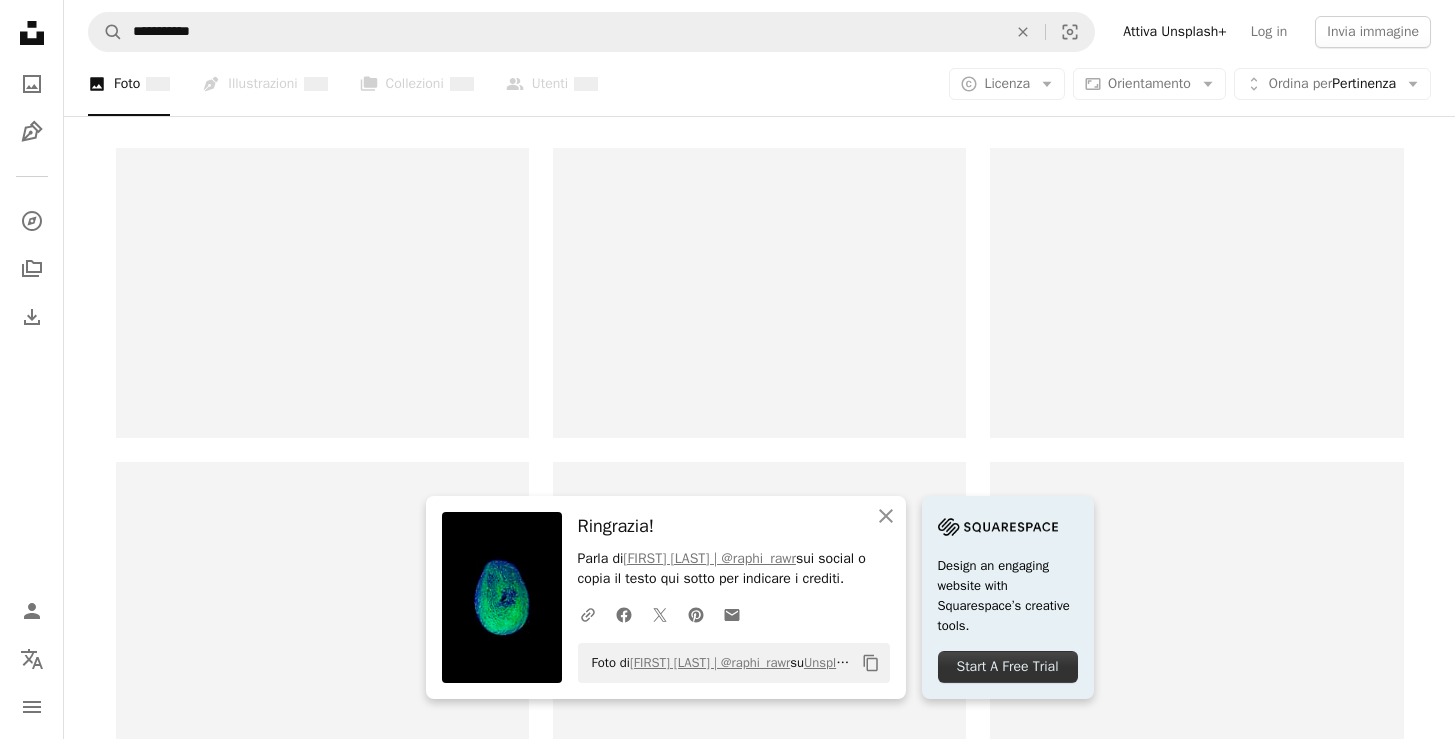 scroll, scrollTop: 0, scrollLeft: 0, axis: both 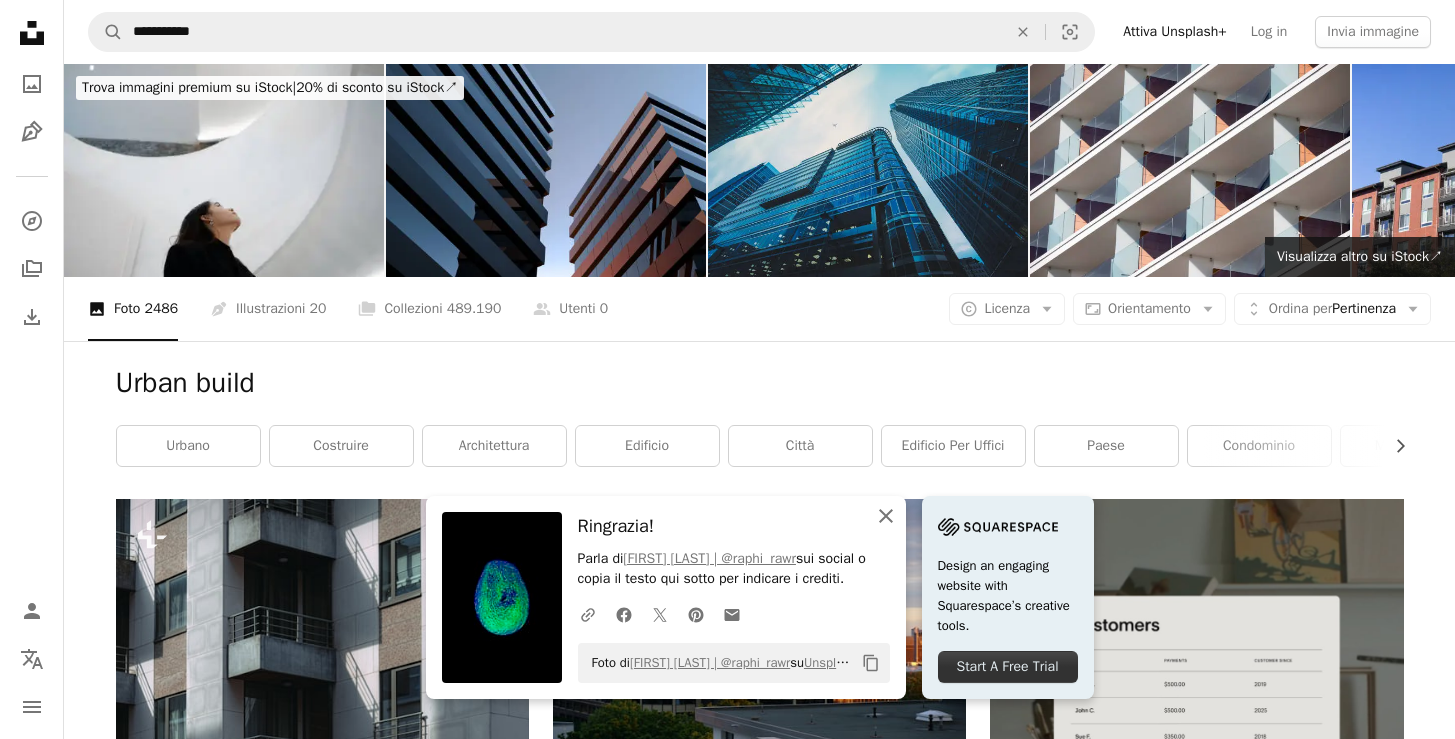 click on "An X shape" 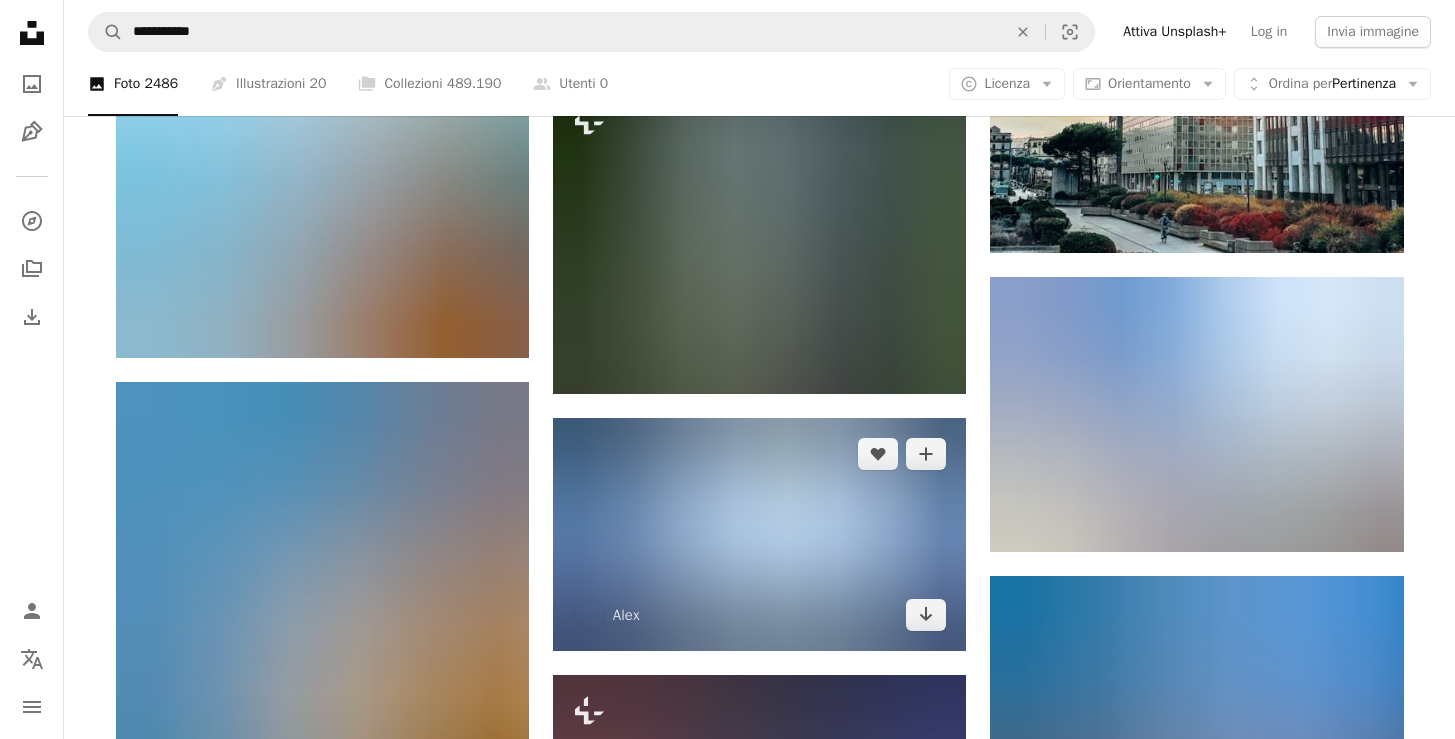 scroll, scrollTop: 1155, scrollLeft: 0, axis: vertical 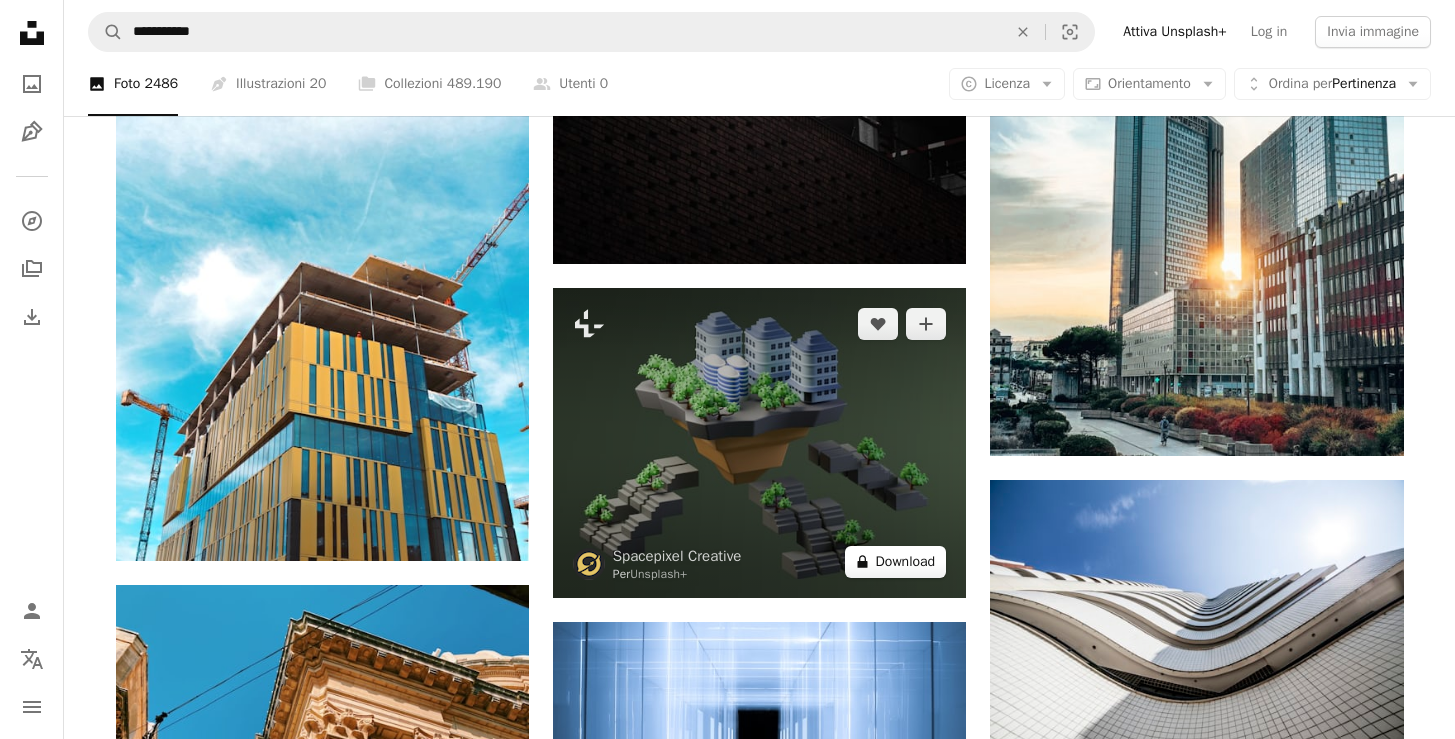 click 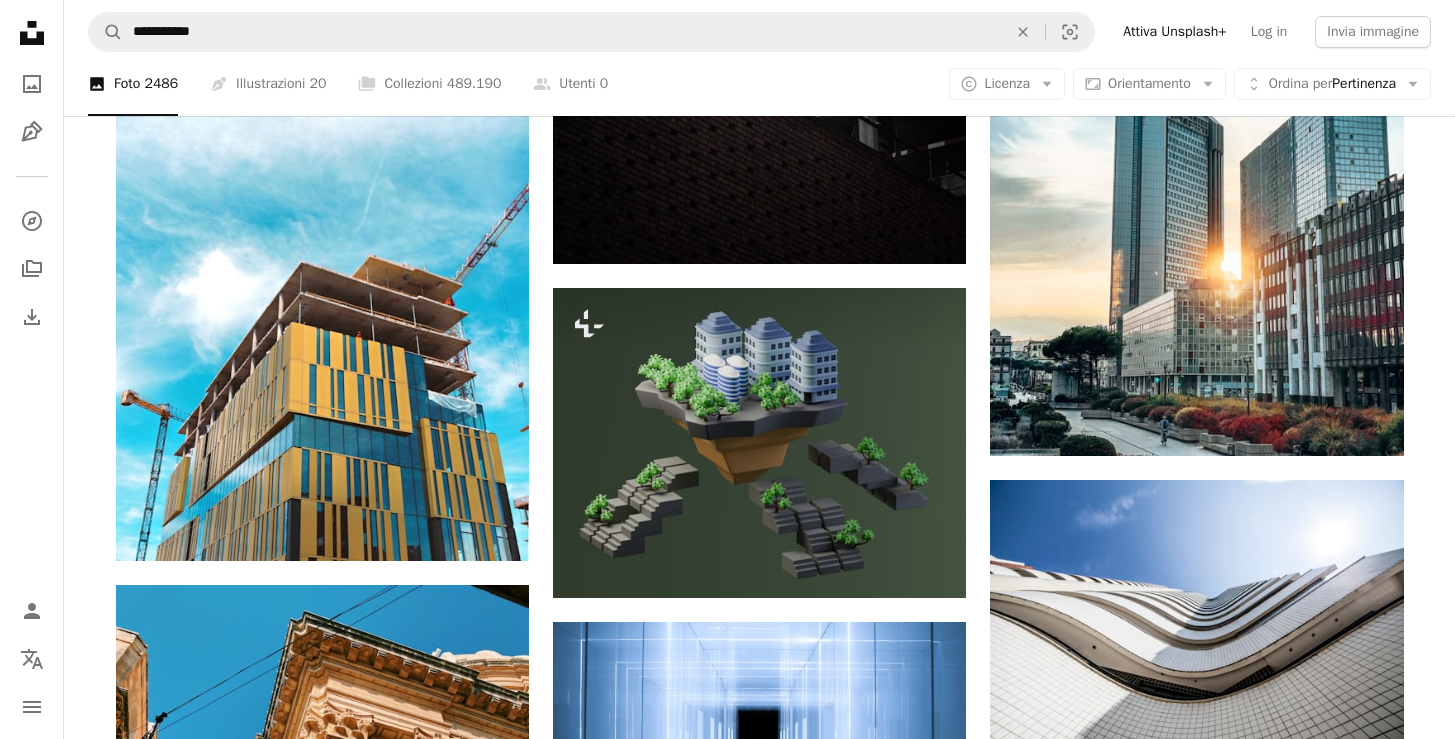 click on "An X shape Premium, ready to use images. Ottieni l’accesso illimitato. A plus sign Contenuti aggiunti mensilmente solo per gli utenti A plus sign Download royalty-free illimitati A plus sign Illustrazioni  Nuovo A plus sign Protezione legale migliorata annuale 62%  di sconto mensile 16 €   6 € EUR al mese * Attiva  Unsplash+ *Con pagamento annuale, fatturato in anticipo  72 € Più tasse applicabili. Si rinnova automaticamente. Cancella quando vuoi." at bounding box center (727, 4342) 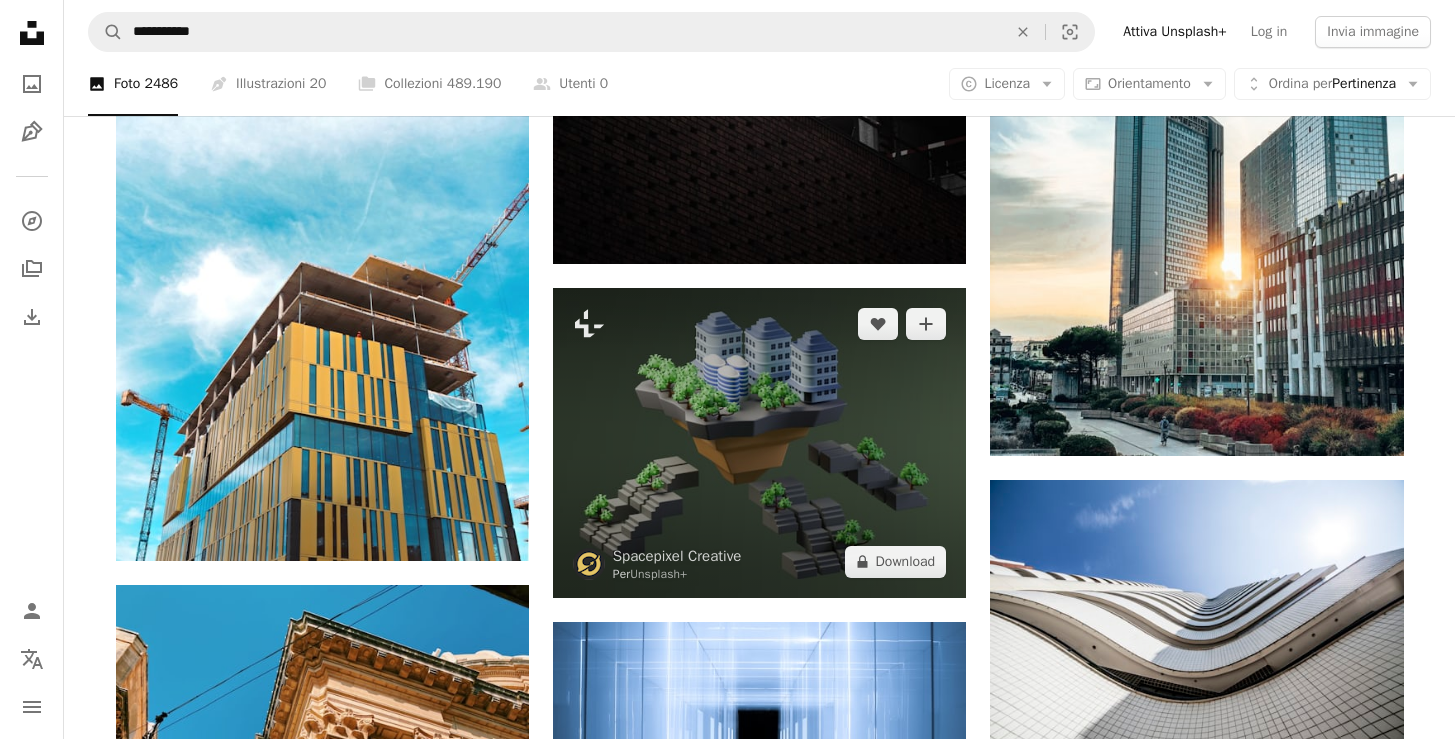 click at bounding box center (759, 443) 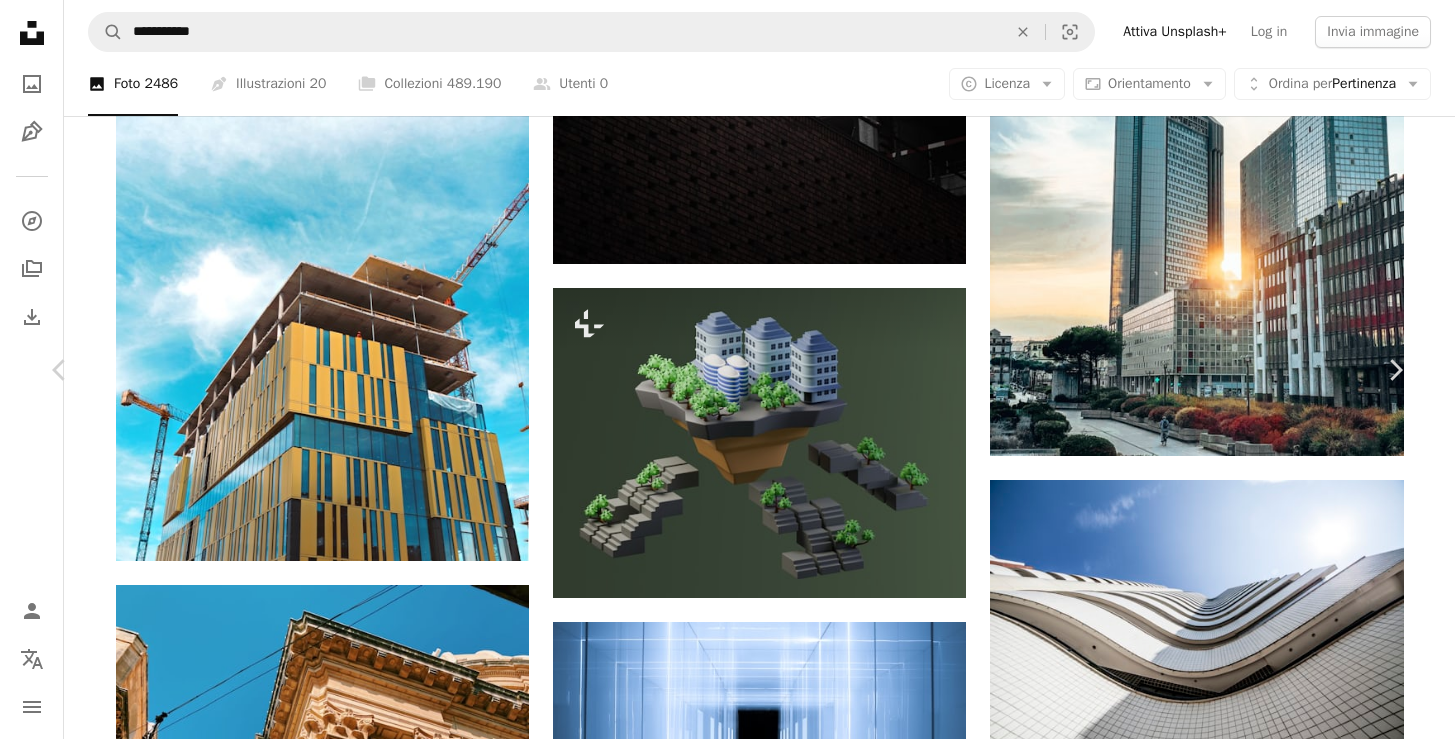scroll, scrollTop: 1509, scrollLeft: 0, axis: vertical 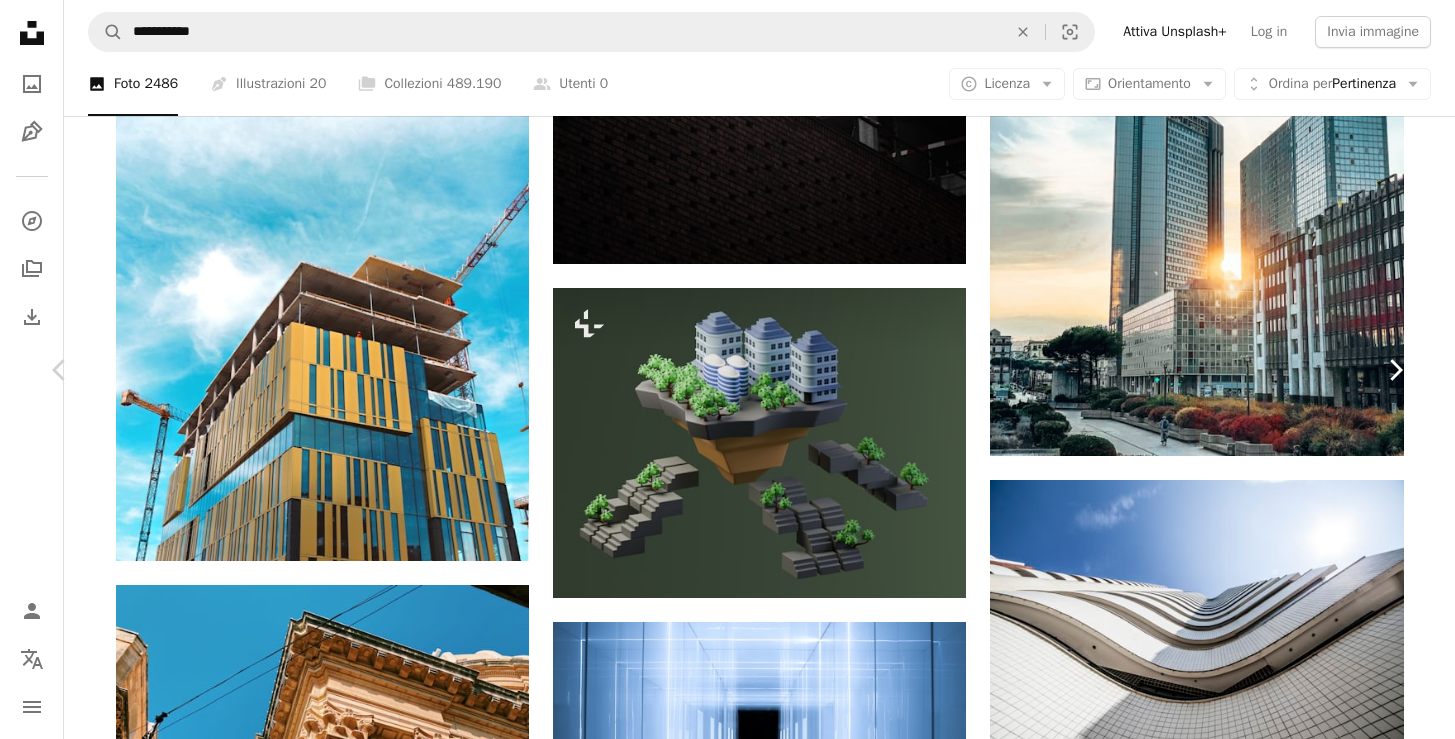 click on "Chevron right" at bounding box center (1395, 370) 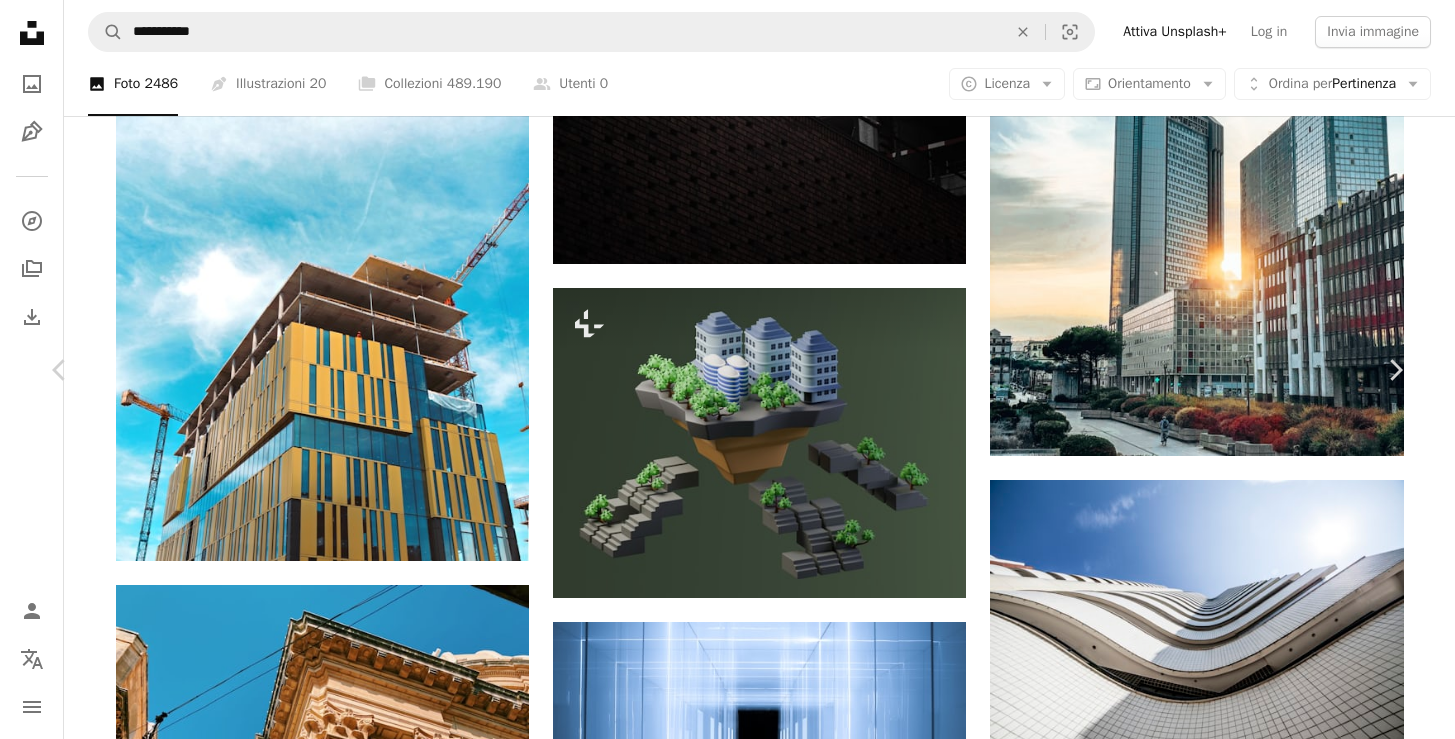 scroll, scrollTop: 460, scrollLeft: 0, axis: vertical 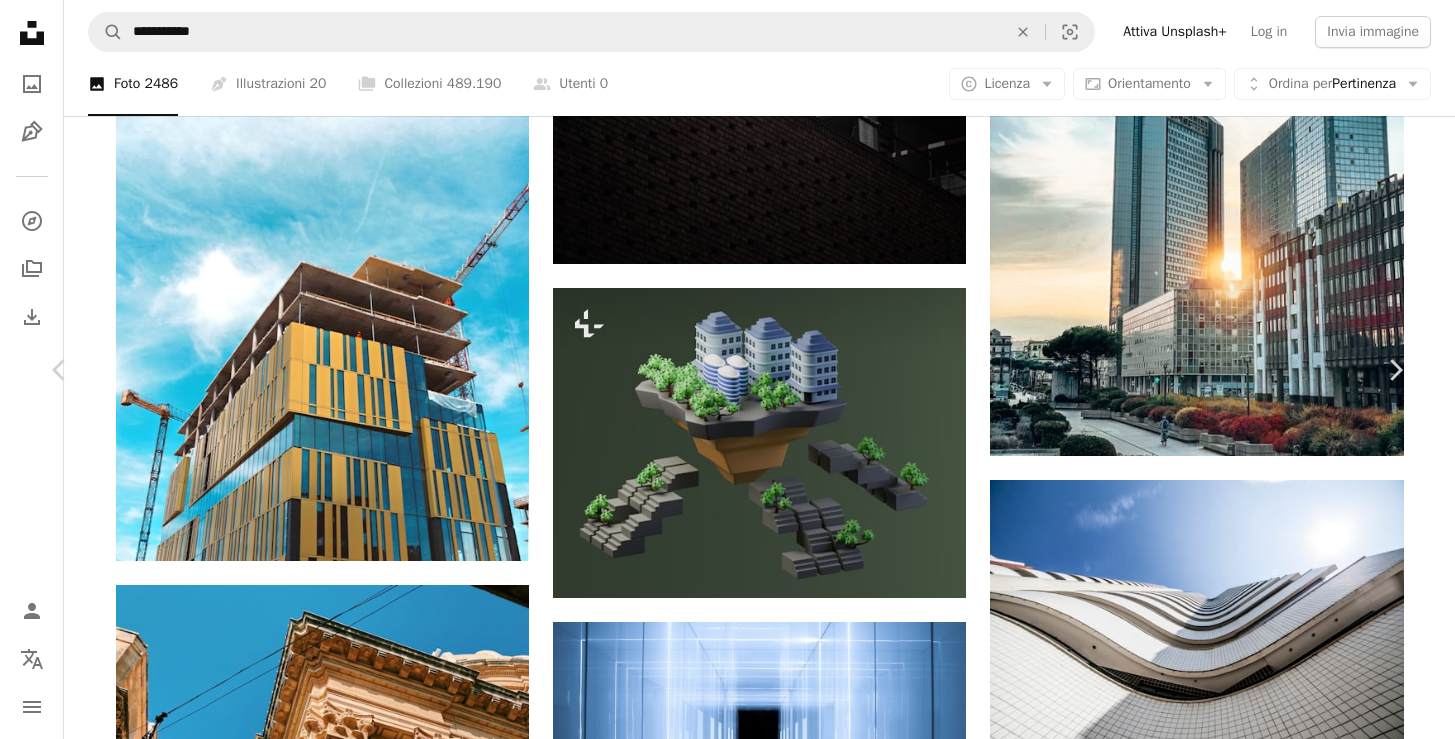 click on "An X shape Chevron left Chevron right [FIRST] [LAST] [USERNAME] A heart A plus sign Modifica immagine Plus sign for Unsplash+ Scarica gratuitamente Chevron down Zoom in Visualizzazioni 17.089 Download 129 A forward-right arrow Condividi Info icon Info More Actions A map marker [CITY], [CITY], [COUNTRY] Calendar outlined Pubblicato il 9 marzo 2020 Camera Apple, iPhone 11 Pro Safety Può essere utilizzato gratuitamente ai sensi della Licenza Unsplash edificio architettura edificio per uffici macchina [CITY] torre cupola ha parlato campanile guglia Immagini gratuite Sfoglia immagini premium correlate su iStock | Risparmia il 20% con il codice UNSPLASH20 Visualizza altro su iStock ↗ Immagini correlate A heart A plus sign [FIRST] [LAST] Disponibile per il servizio A checkmark inside of a circle Arrow pointing down A heart A plus sign [FIRST] [LAST] Arrow pointing down A heart A plus sign [FIRST] [LAST] Arrow pointing down A heart A plus sign [FIRST] [LAST] Disponibile per il servizio Arrow pointing down A heart" at bounding box center [727, 4342] 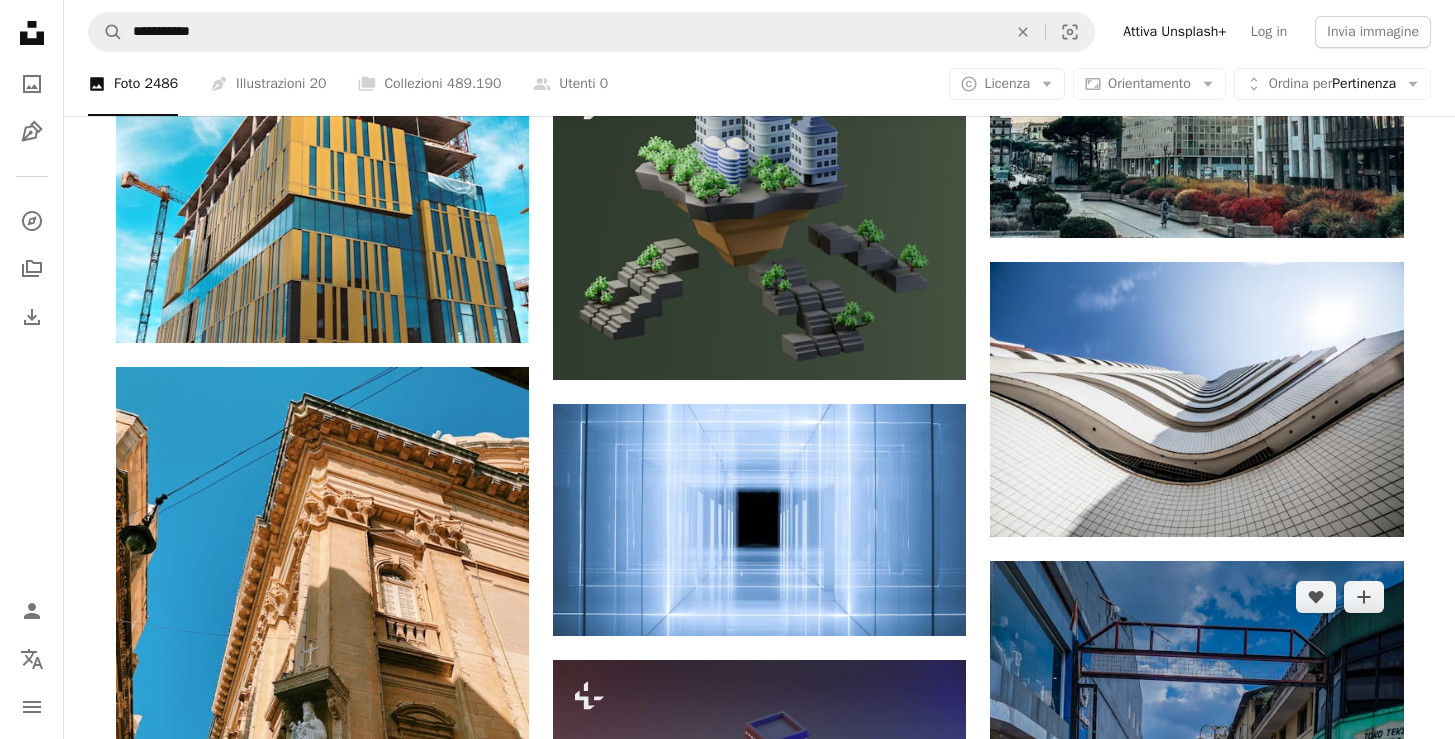 scroll, scrollTop: 1468, scrollLeft: 0, axis: vertical 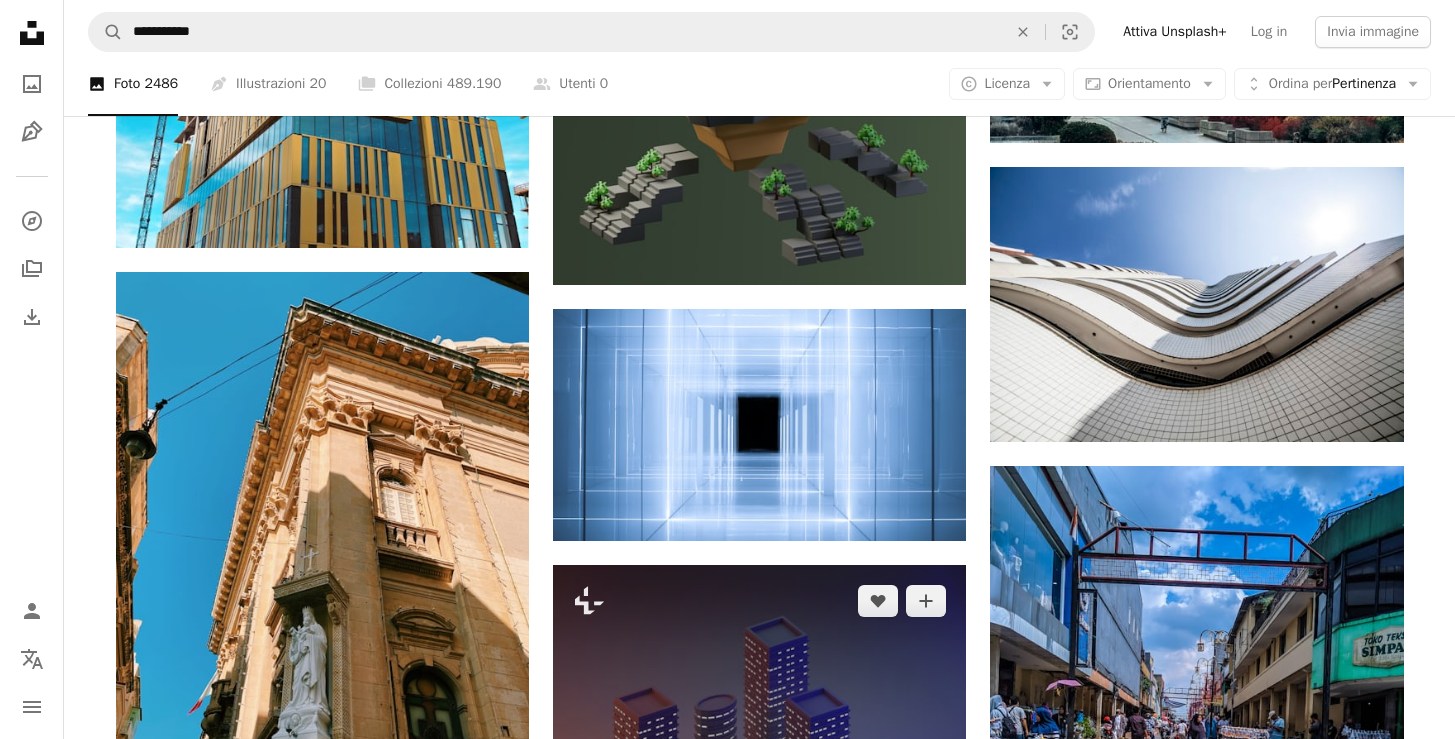 click at bounding box center (759, 771) 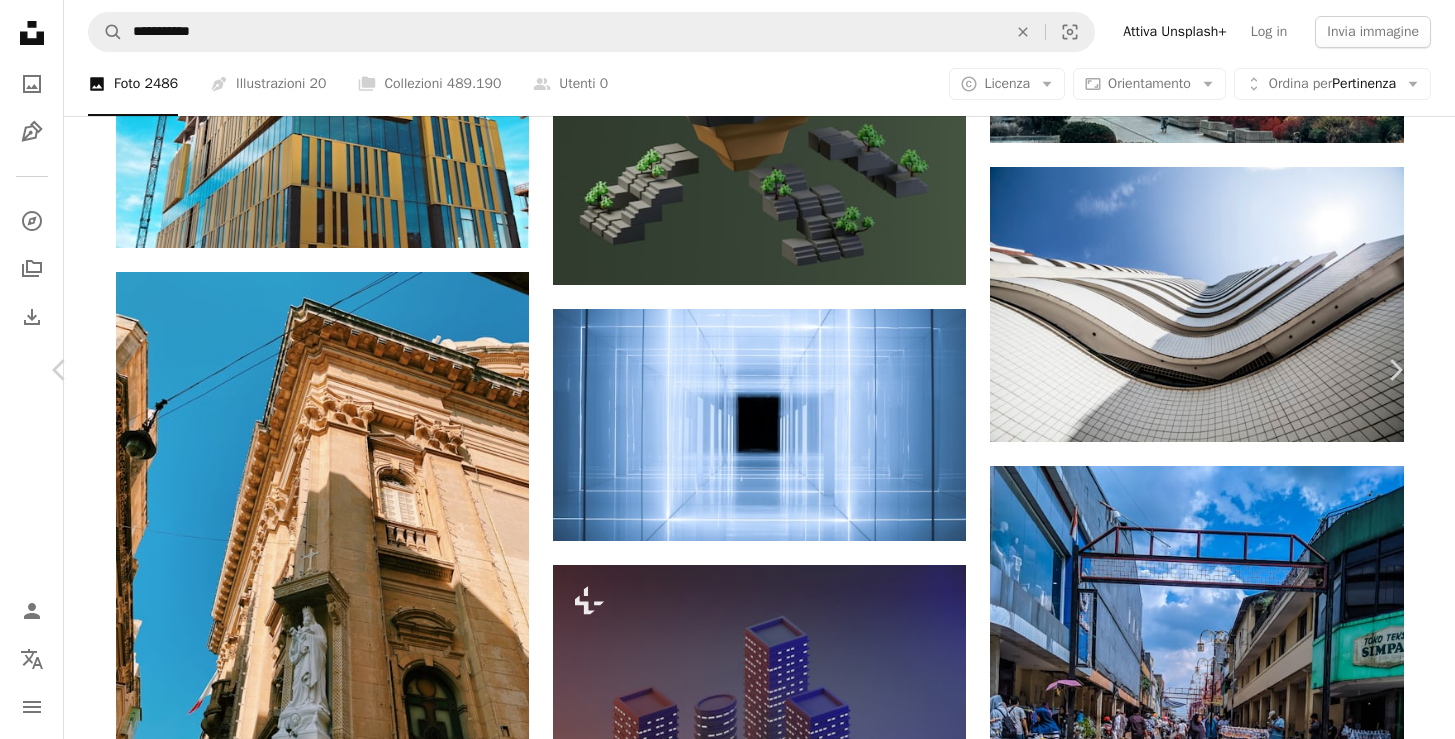 scroll, scrollTop: 1381, scrollLeft: 0, axis: vertical 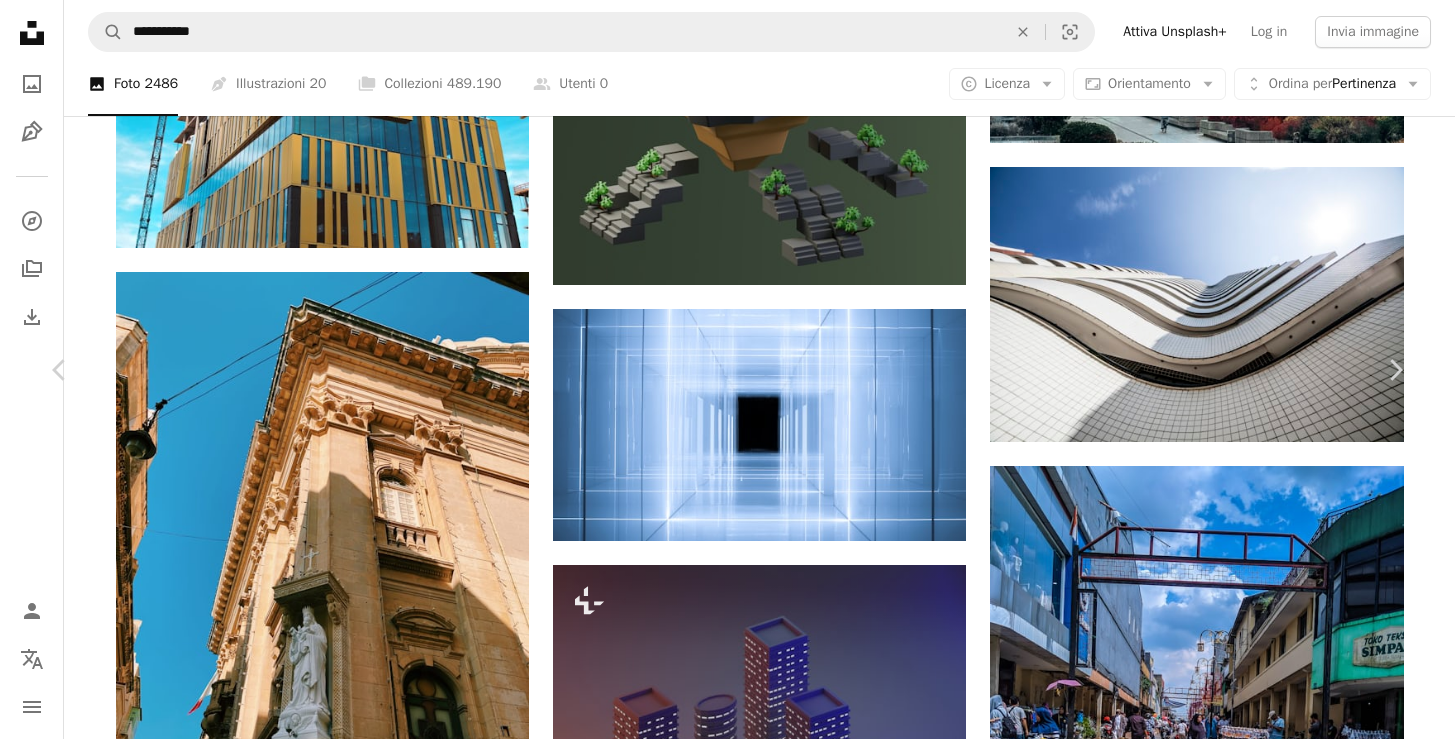 click at bounding box center [720, 3773] 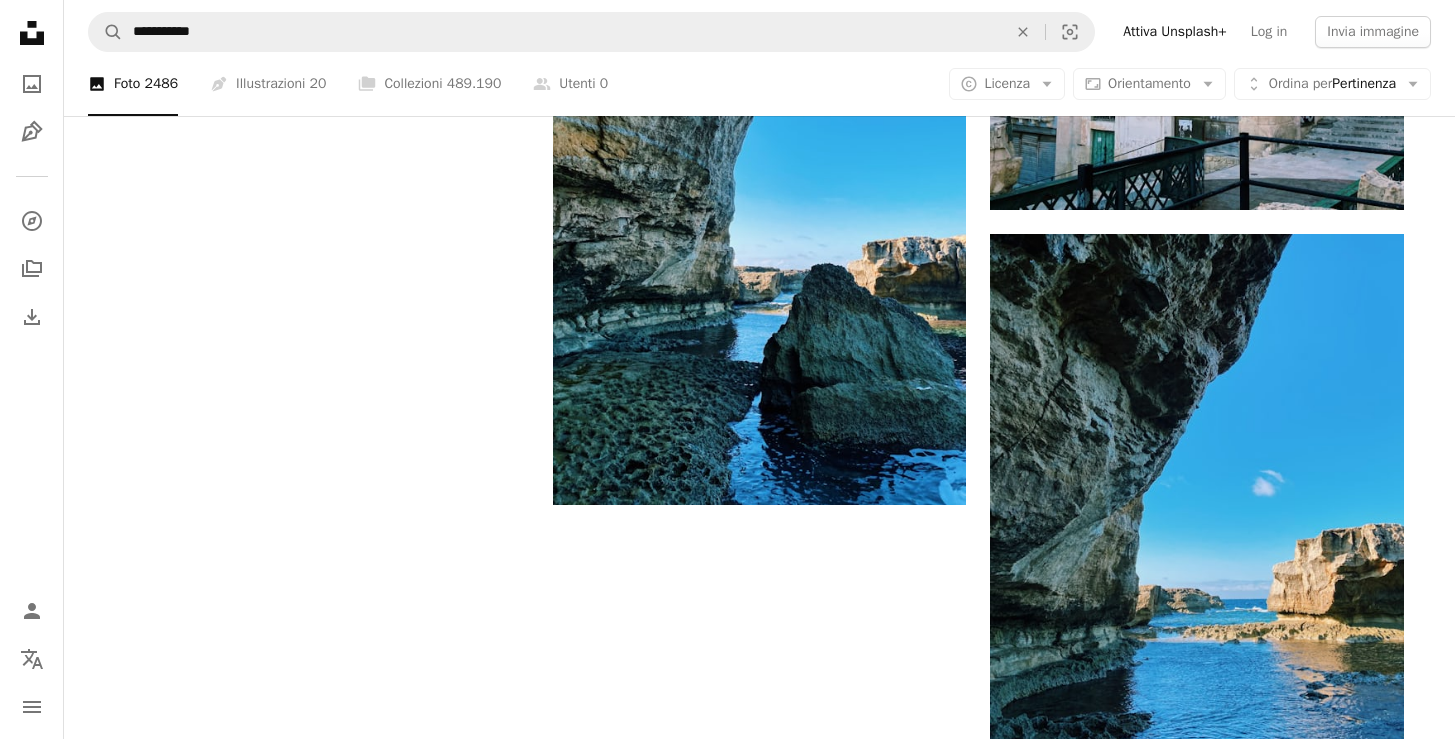 click on "Carica altro" at bounding box center (760, 865) 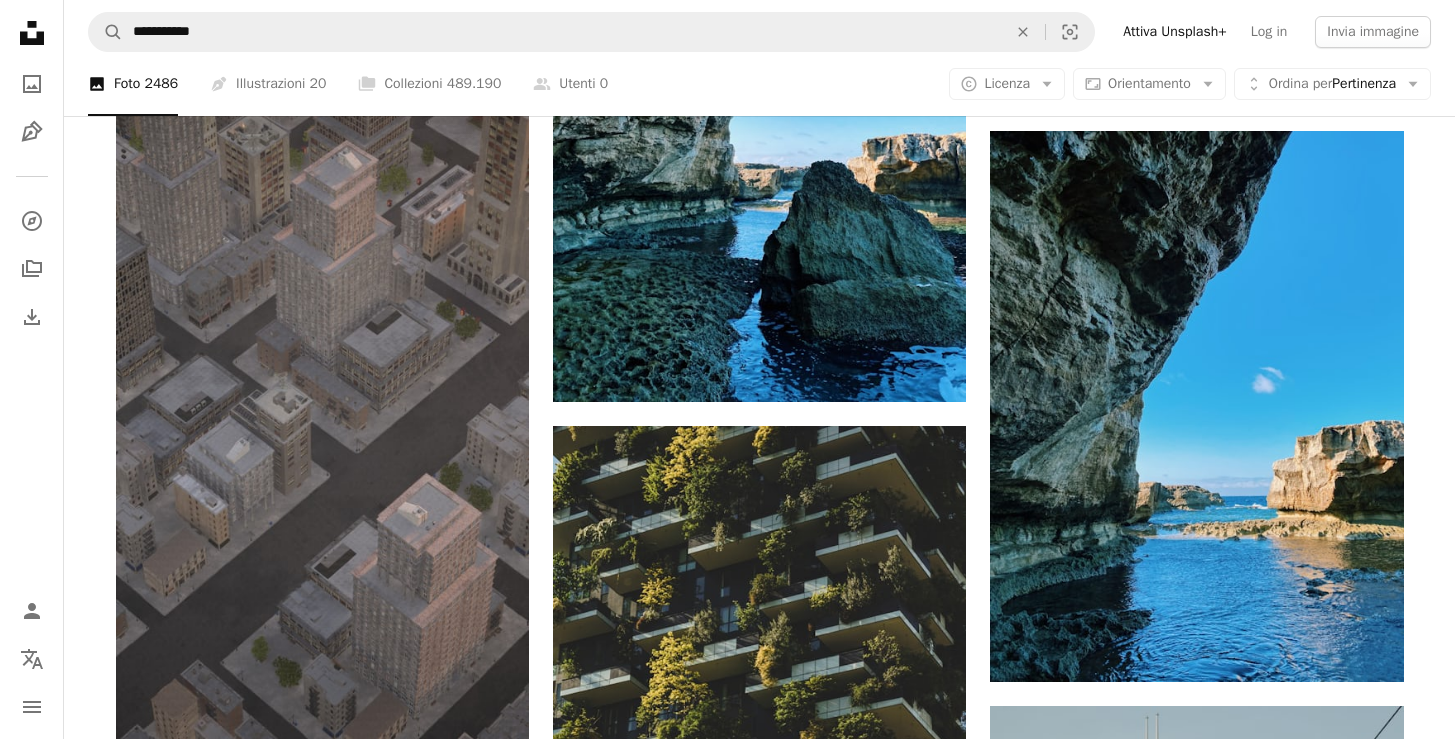 scroll, scrollTop: 3547, scrollLeft: 0, axis: vertical 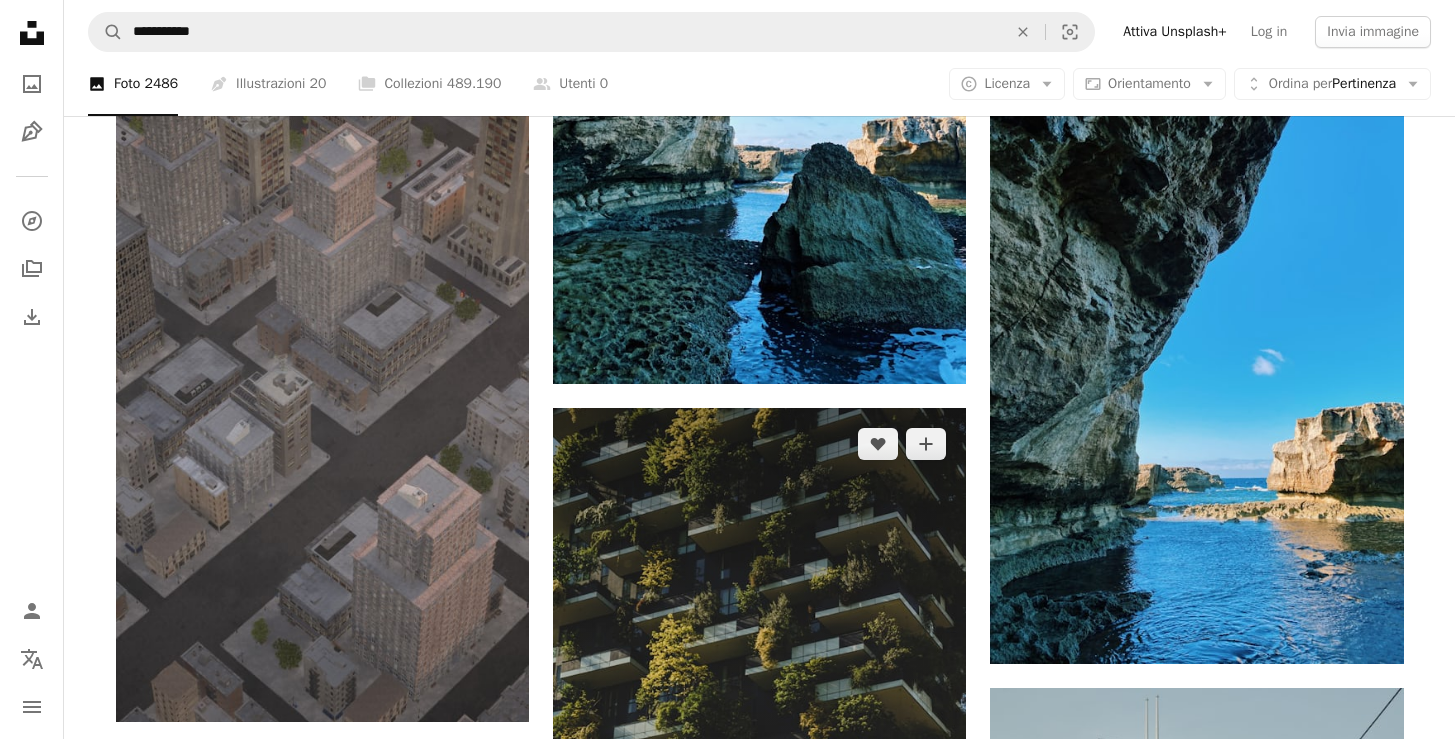 click at bounding box center [759, 718] 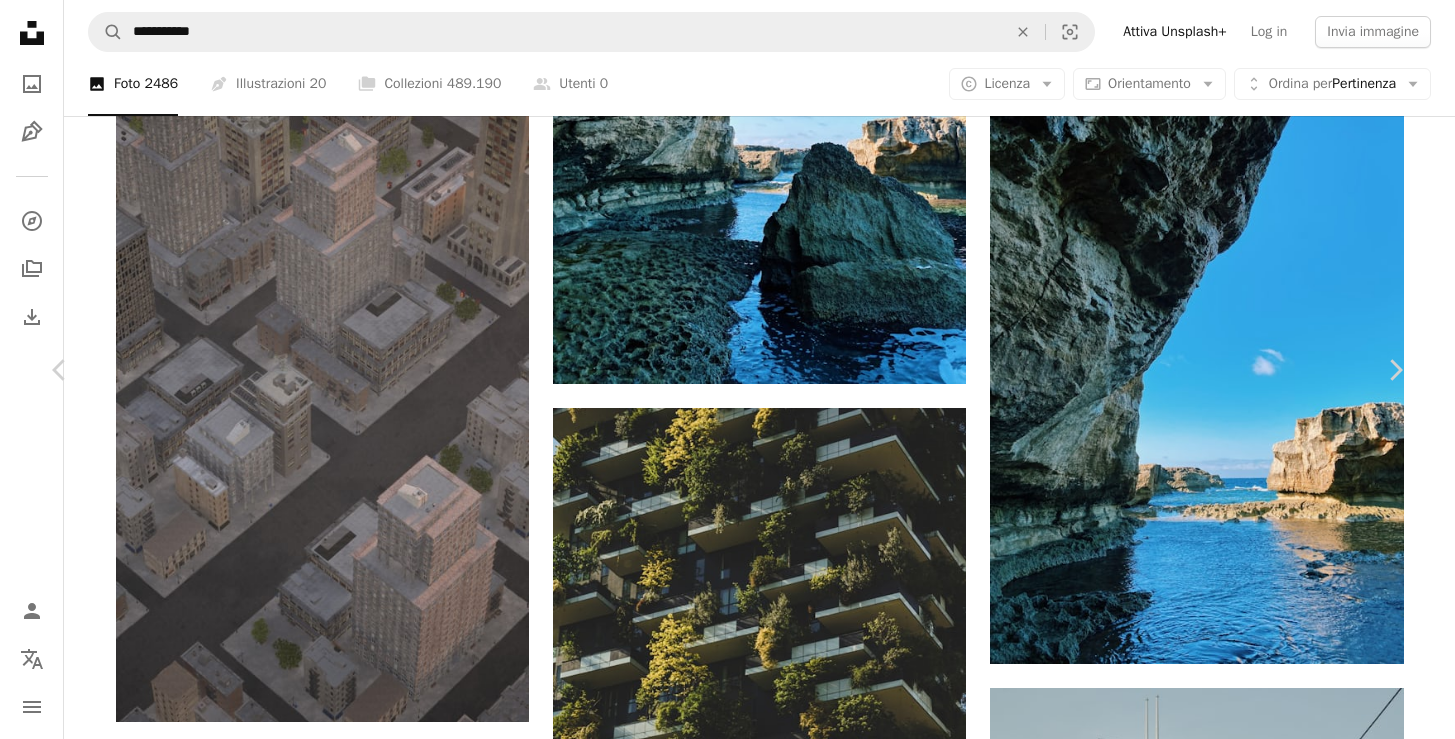 scroll, scrollTop: 3048, scrollLeft: 0, axis: vertical 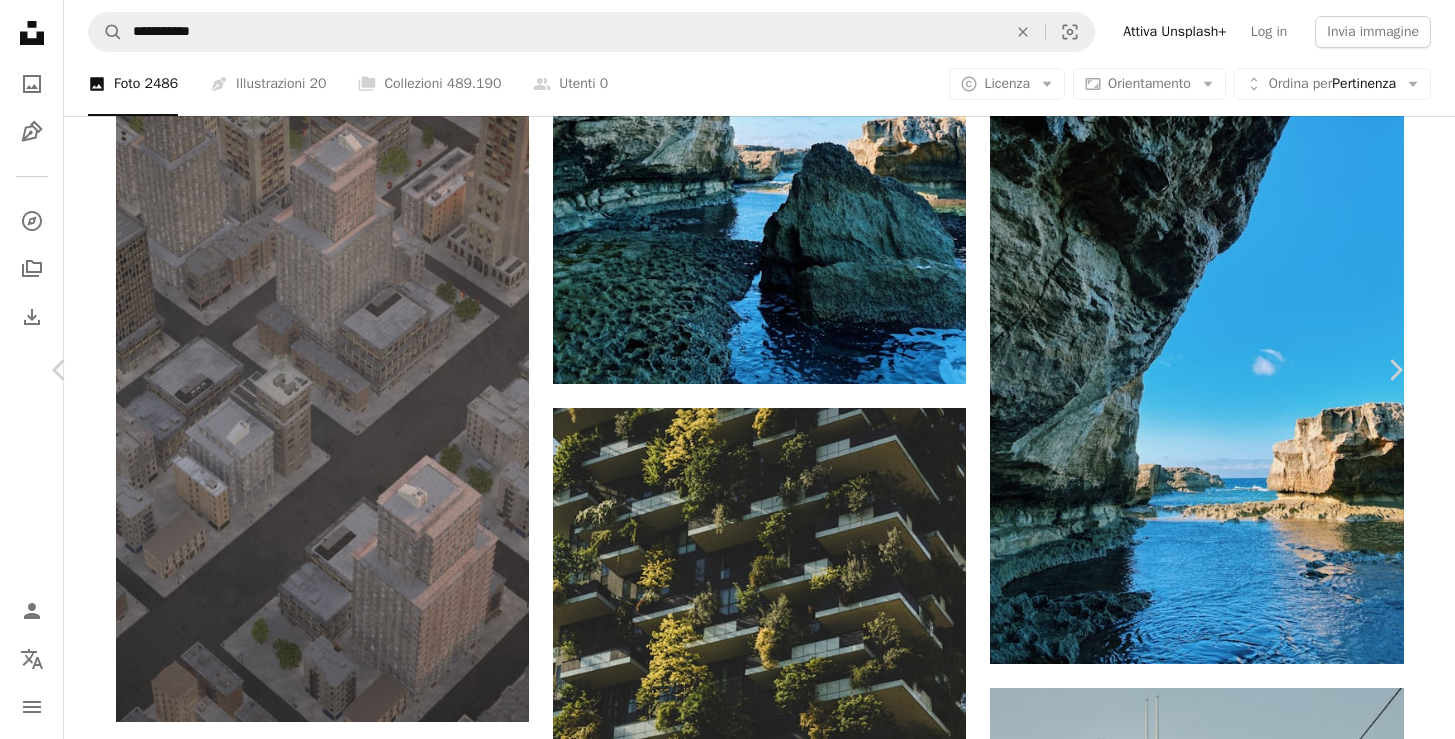 click on "An X shape Chevron left Chevron right [FIRST] [LAST] [USERNAME] A heart A plus sign Modifica immagine Plus sign for Unsplash+ Scarica gratuitamente Chevron down Zoom in Visualizzazioni 2.684 Download 35 A forward-right arrow Condividi Info icon Info More Actions A map marker [CITY], [CITY], [COUNTRY] Calendar outlined Pubblicato il 15 dicembre 2023 Camera SONY, ILCE-6000 Safety Può essere utilizzato gratuitamente ai sensi della Licenza Unsplash edificio architettura alberi fauna selvatica urbano costruire selvaggio Wow sorprendente città verde Paese condominio alloggiamento quartiere Grattacielo condominio Immagini gratuite Sfoglia immagini premium correlate su iStock | Risparmia il 20% con il codice UNSPLASH20 Visualizza altro su iStock ↗ Immagini correlate A heart A plus sign [FIRST] [LAST] Arrow pointing down A heart A plus sign [FIRST] [LAST] Disponibile per il servizio A checkmark inside of a circle Arrow pointing down A heart A plus sign [FIRST] [LAST] Arrow pointing down Per" at bounding box center (727, 4618) 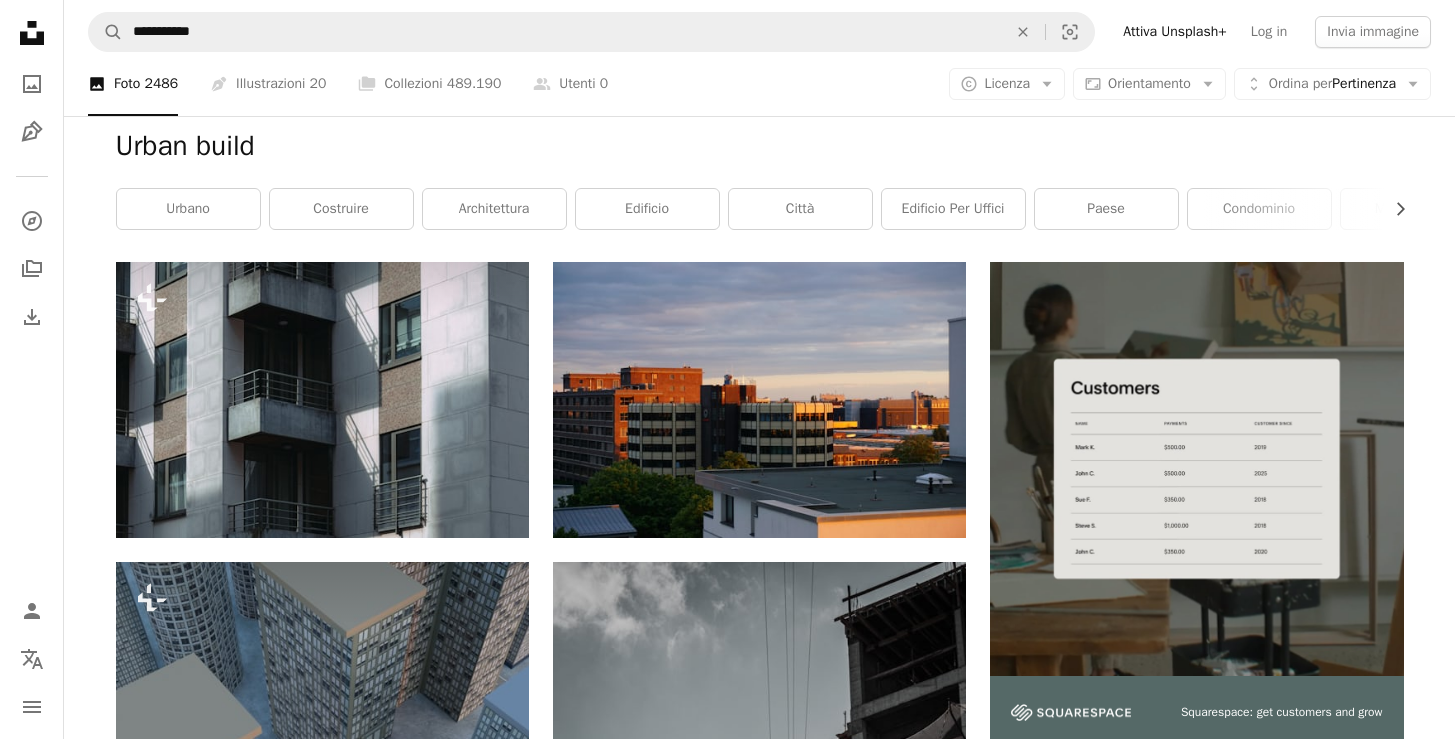 scroll, scrollTop: 0, scrollLeft: 0, axis: both 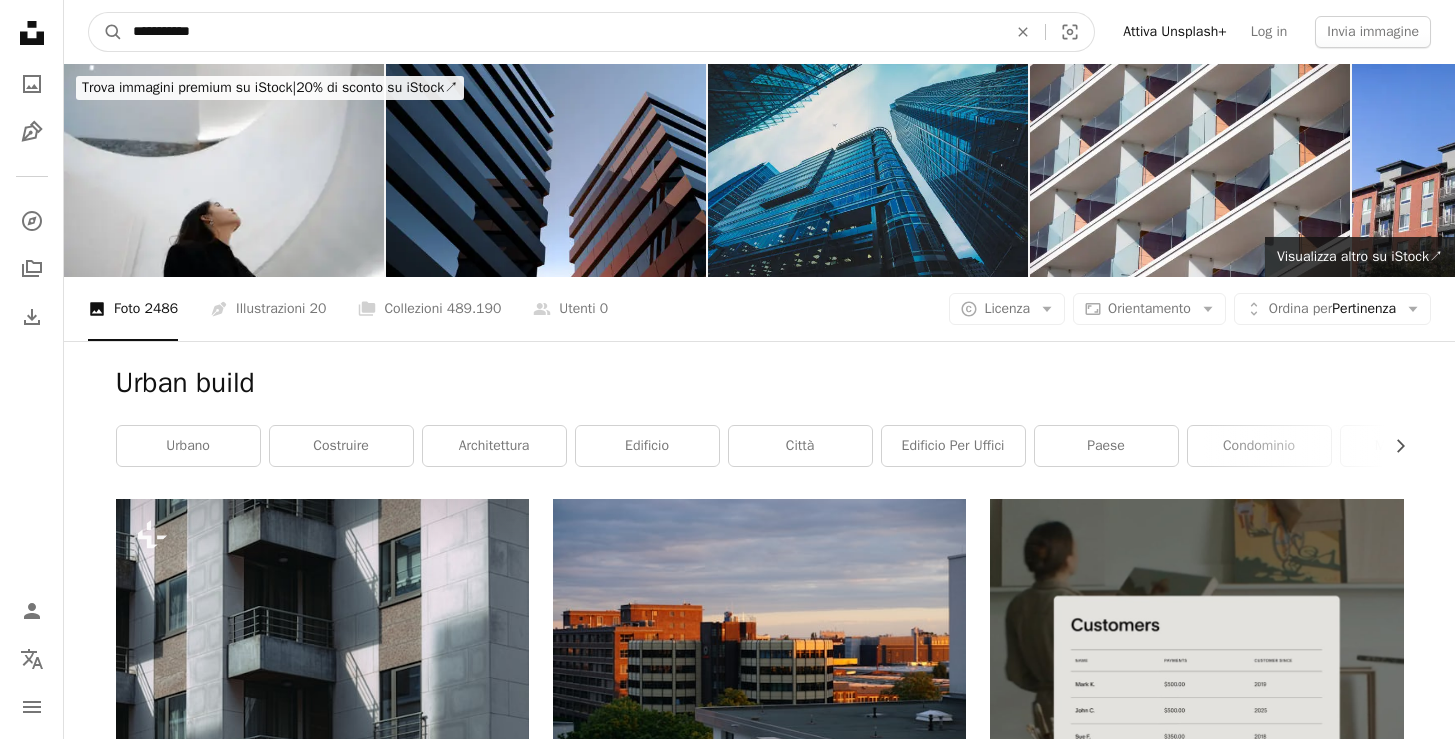 click on "**********" at bounding box center (562, 32) 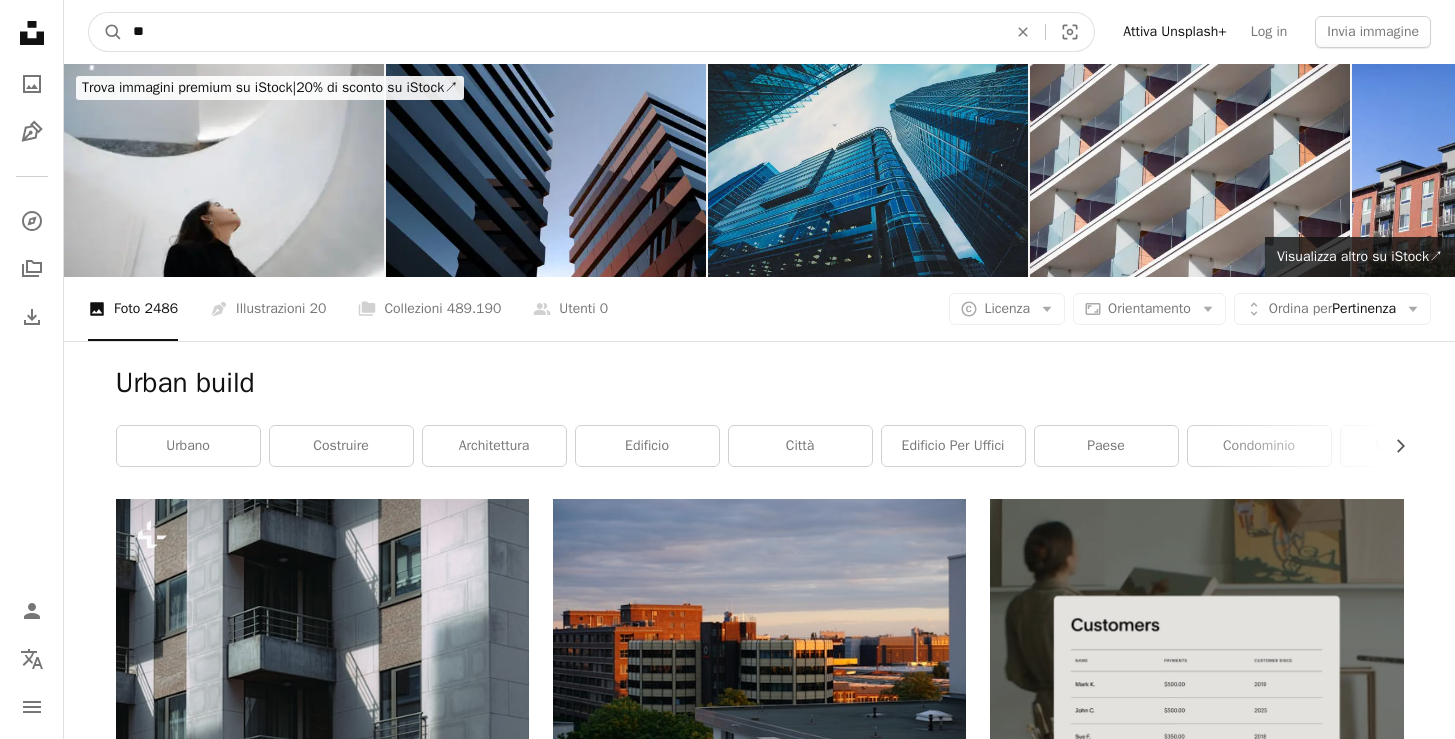 type on "*" 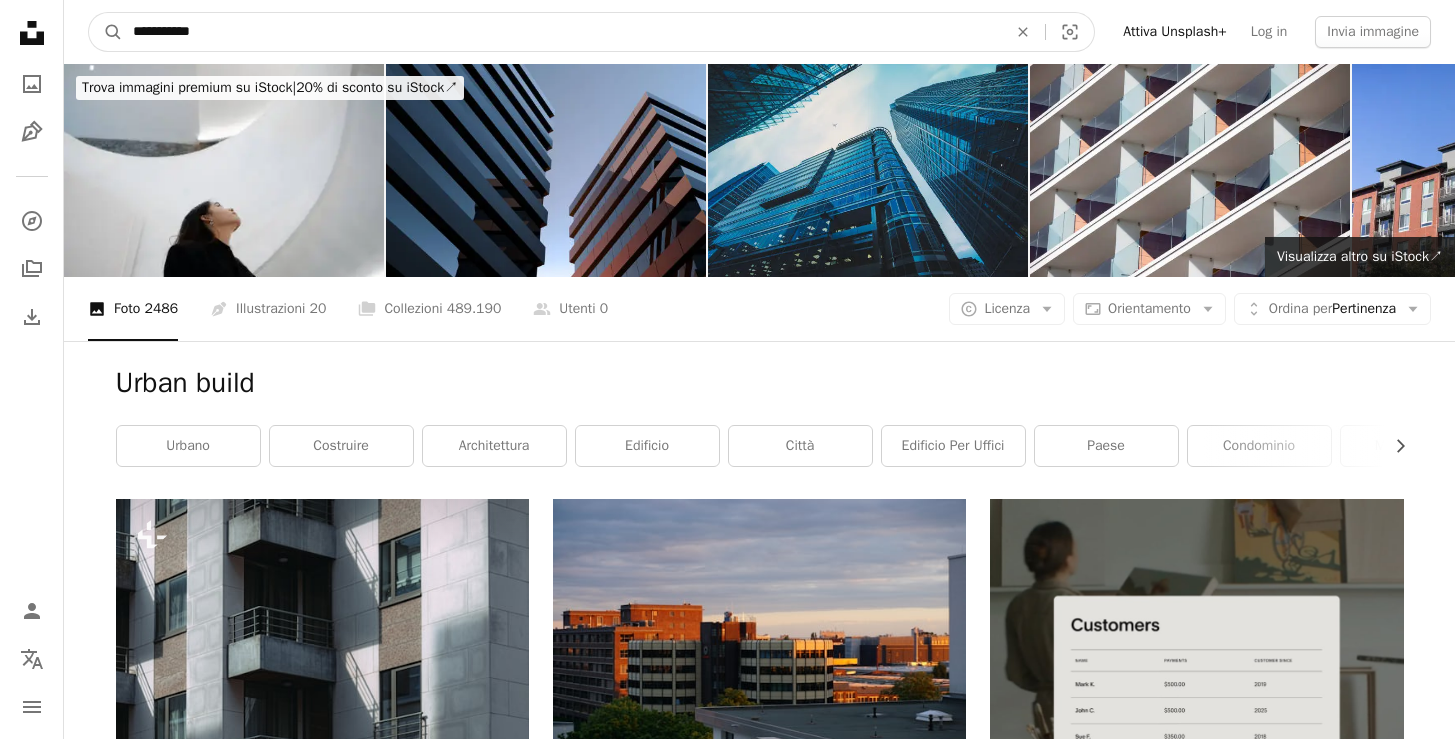type on "**********" 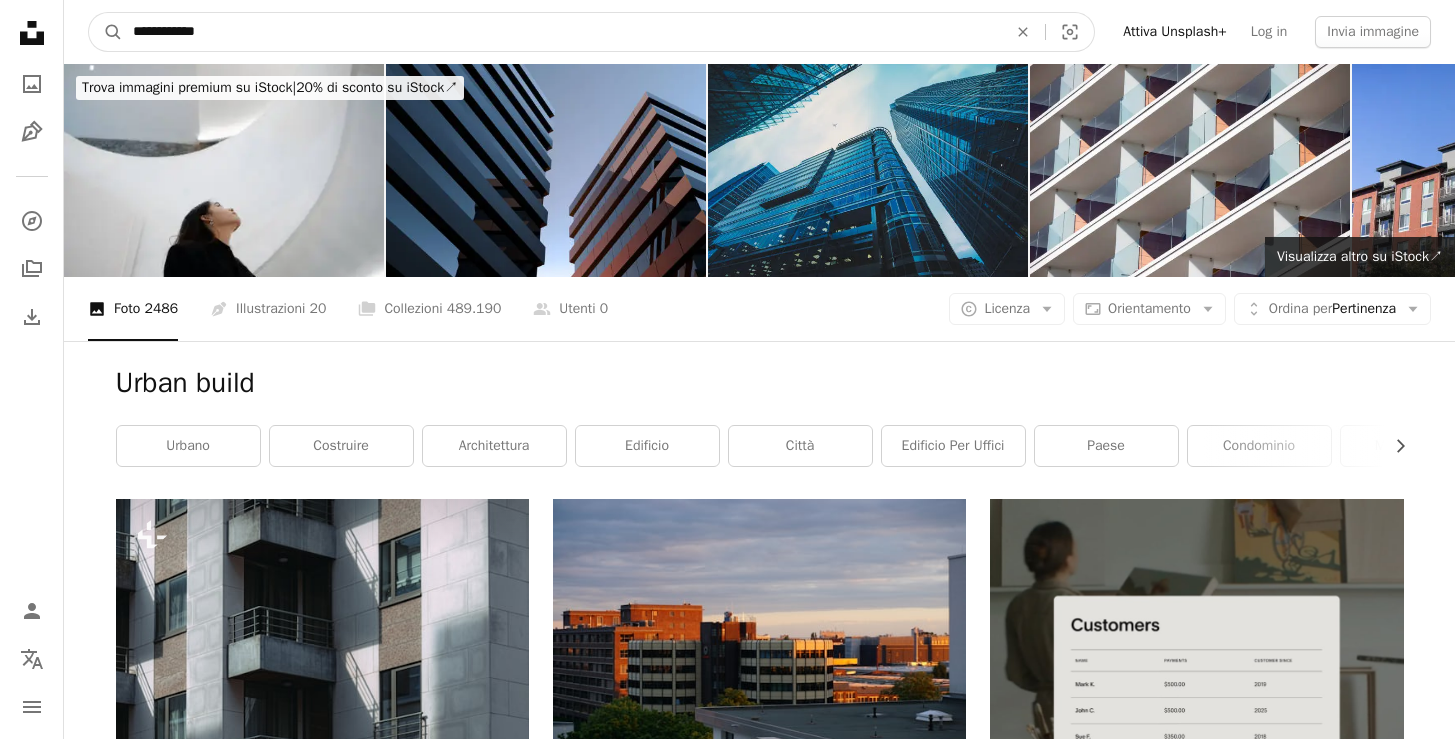 click on "A magnifying glass" at bounding box center (106, 32) 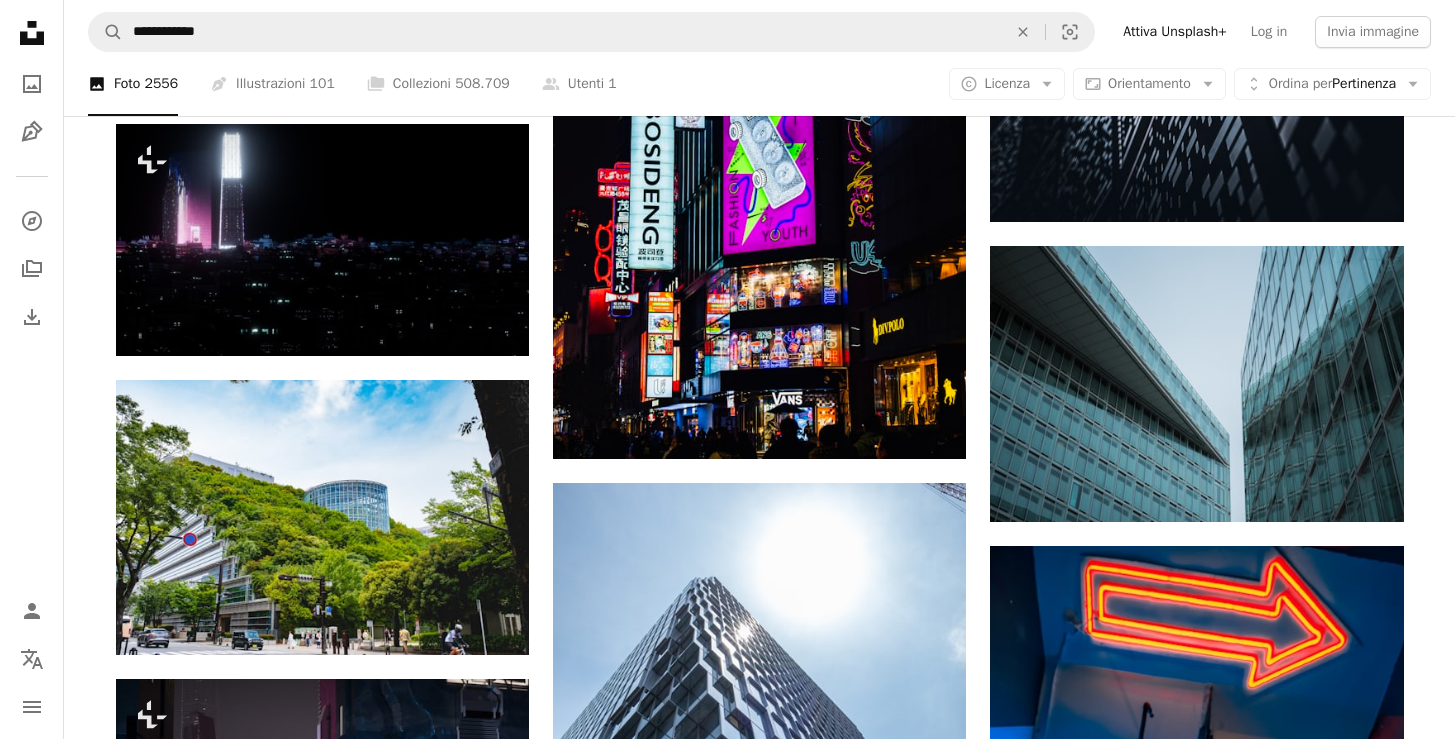 scroll, scrollTop: 1430, scrollLeft: 0, axis: vertical 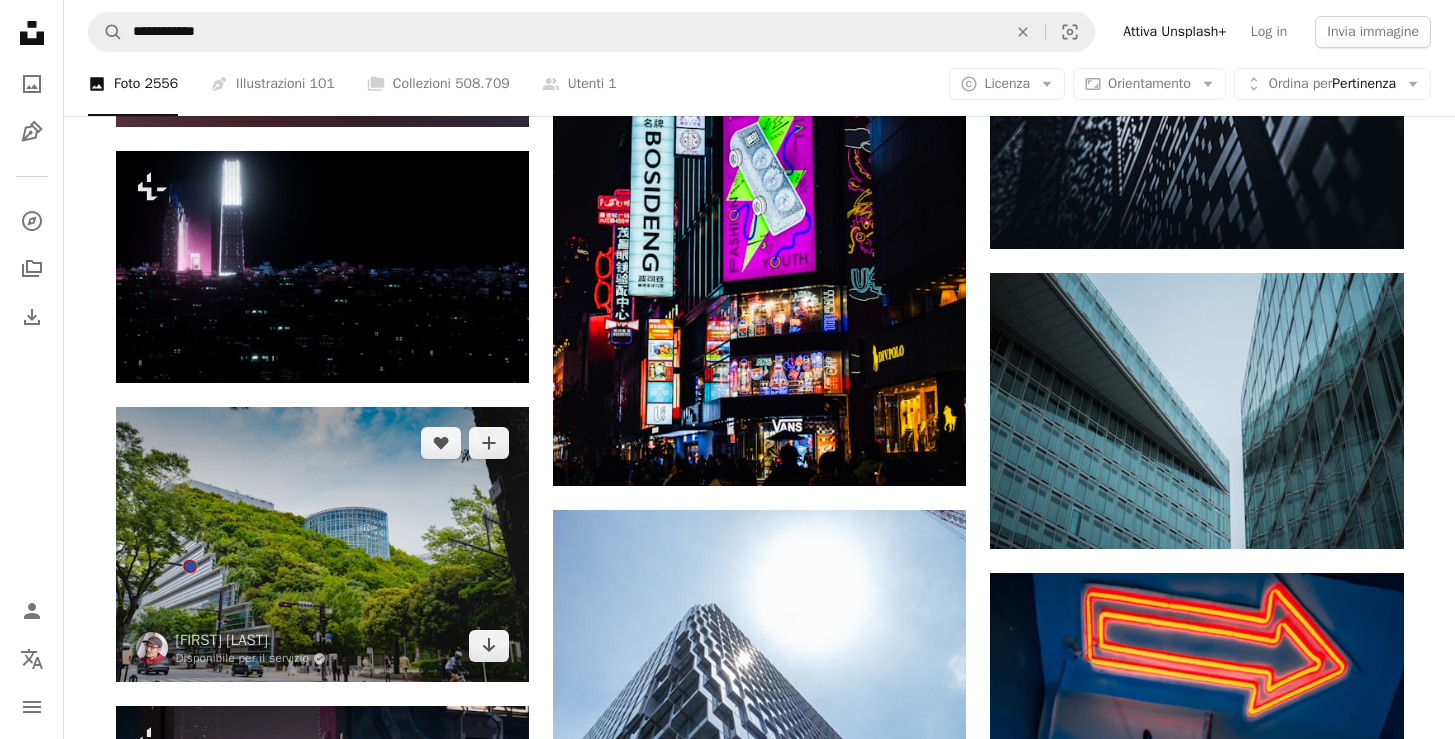 click at bounding box center (322, 544) 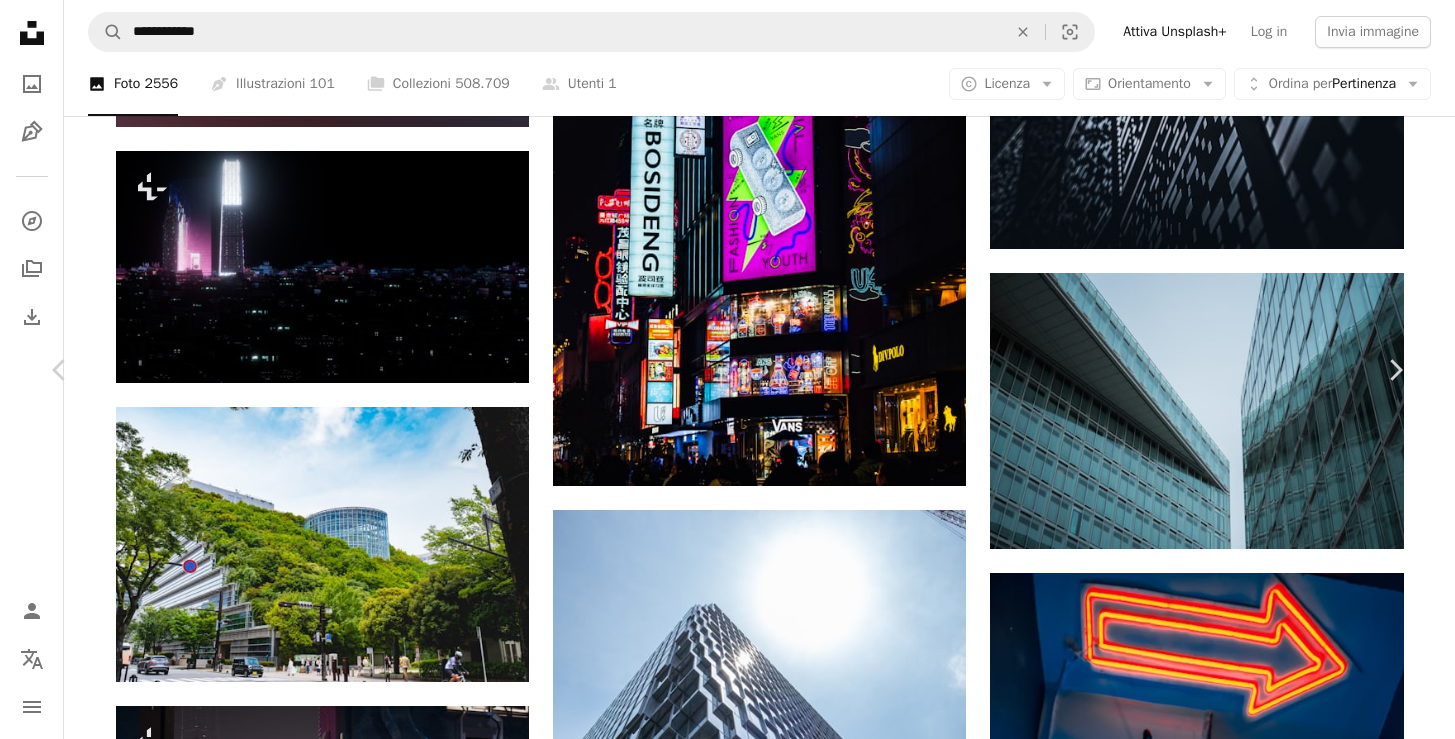 scroll, scrollTop: 0, scrollLeft: 0, axis: both 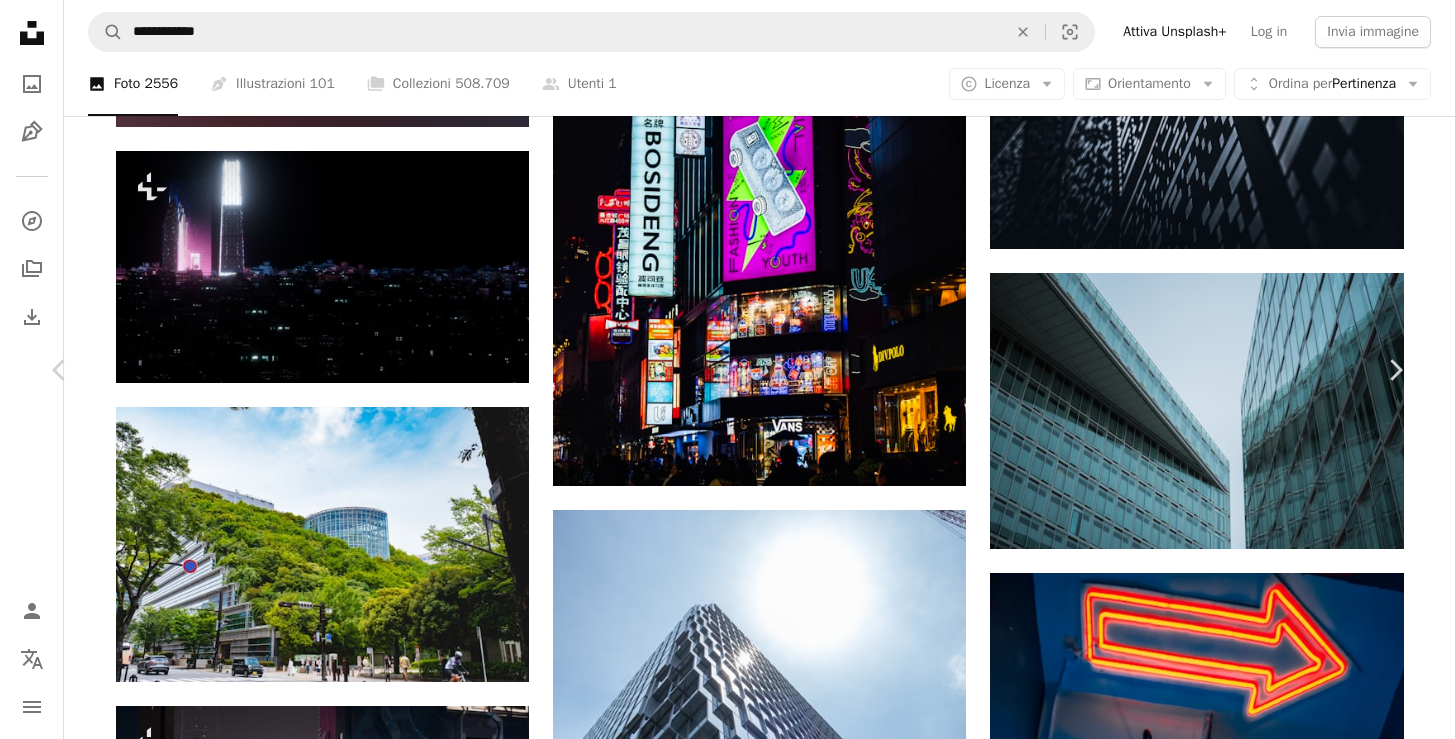 click on "[FIRST] [LAST]" at bounding box center (727, 3918) 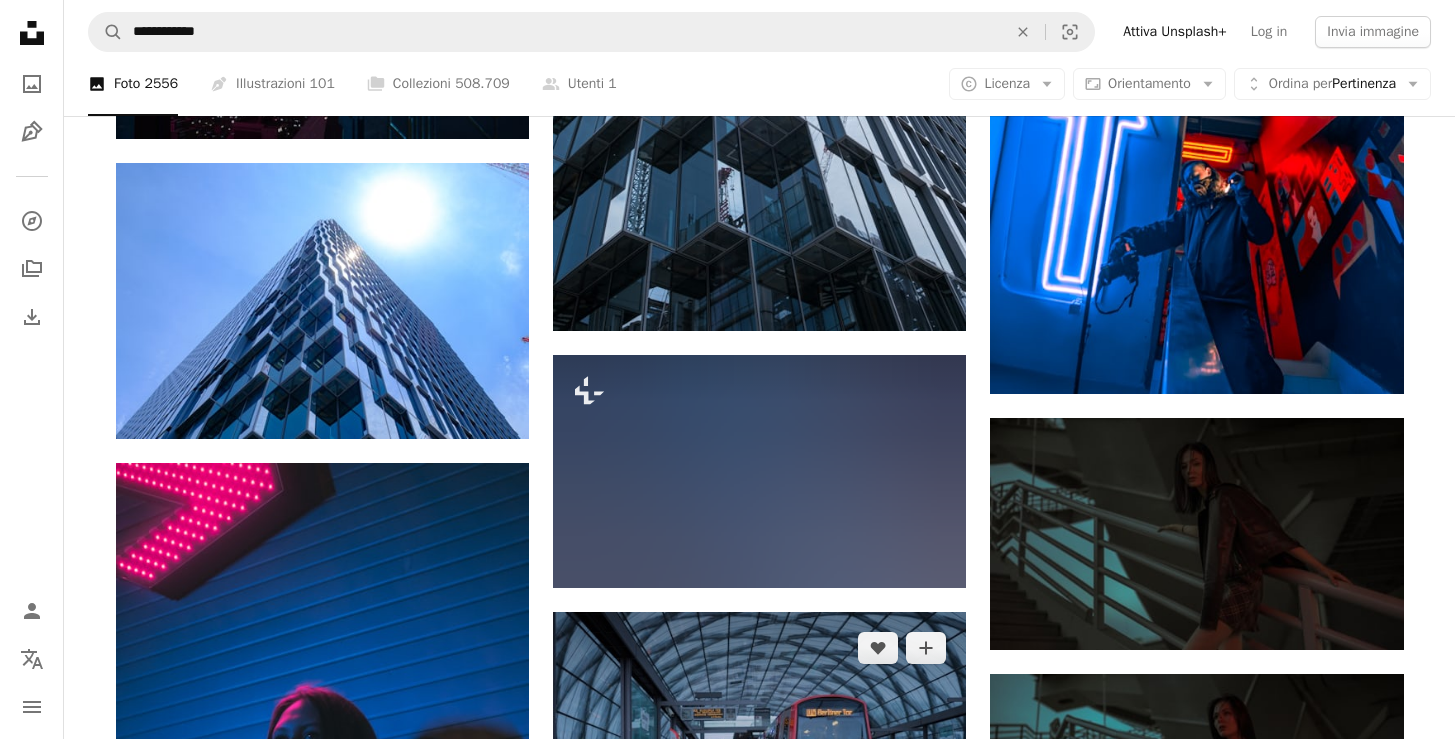 scroll, scrollTop: 2225, scrollLeft: 0, axis: vertical 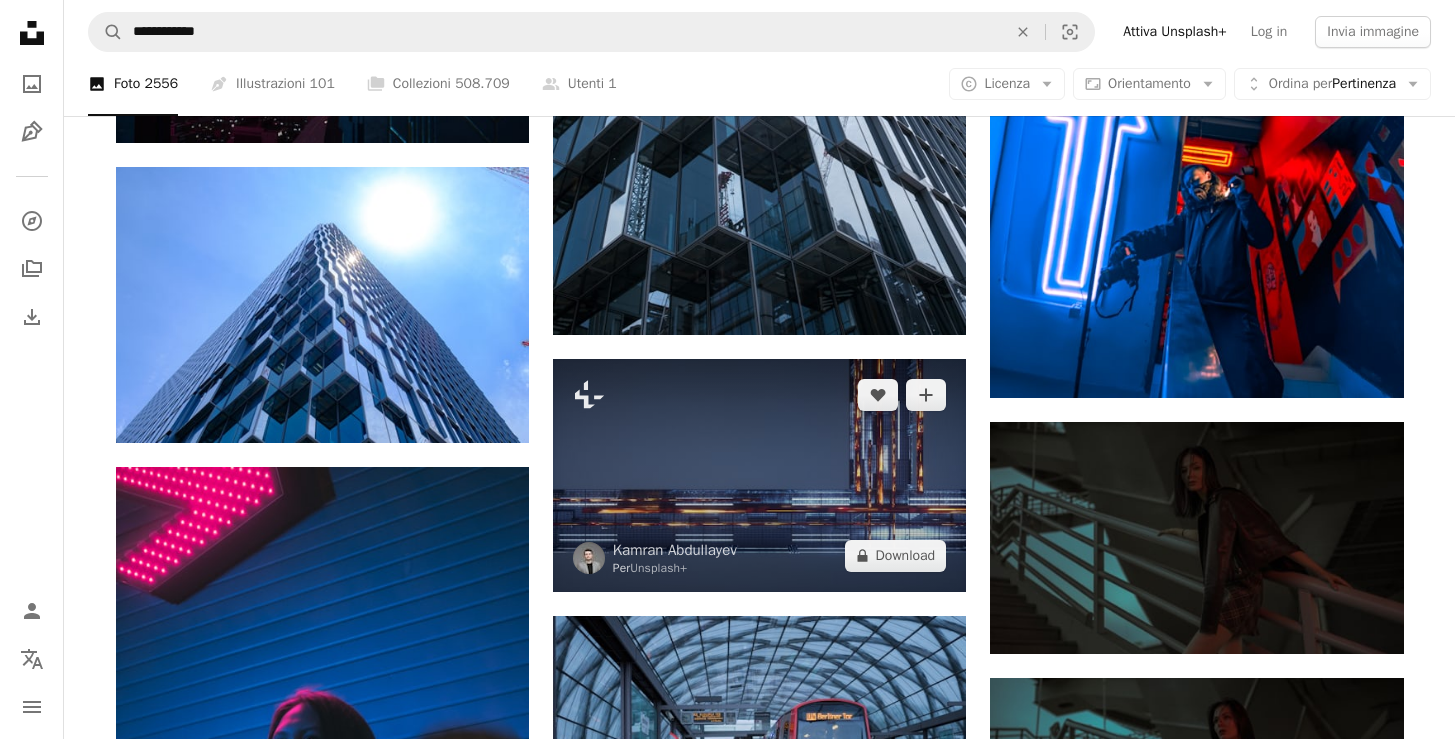 click at bounding box center (759, 475) 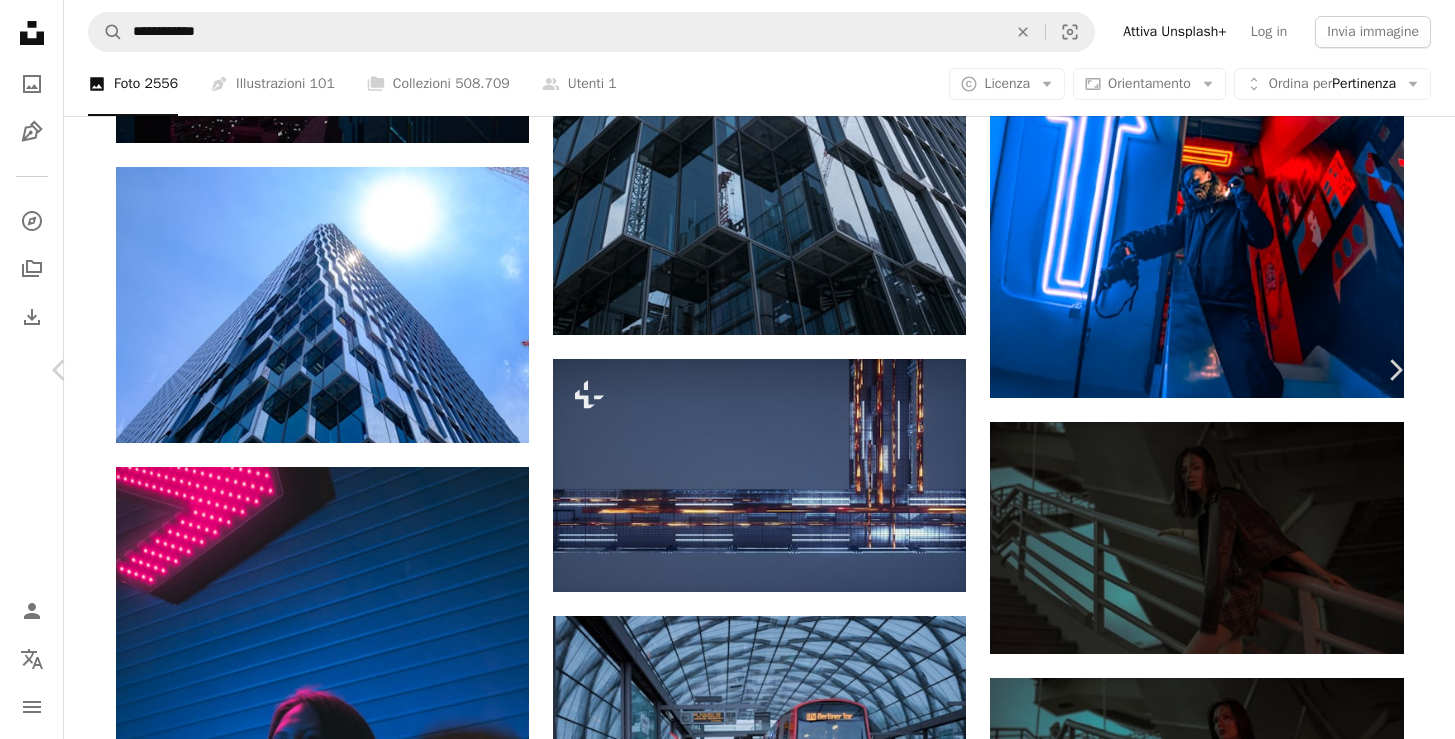 scroll, scrollTop: 1217, scrollLeft: 0, axis: vertical 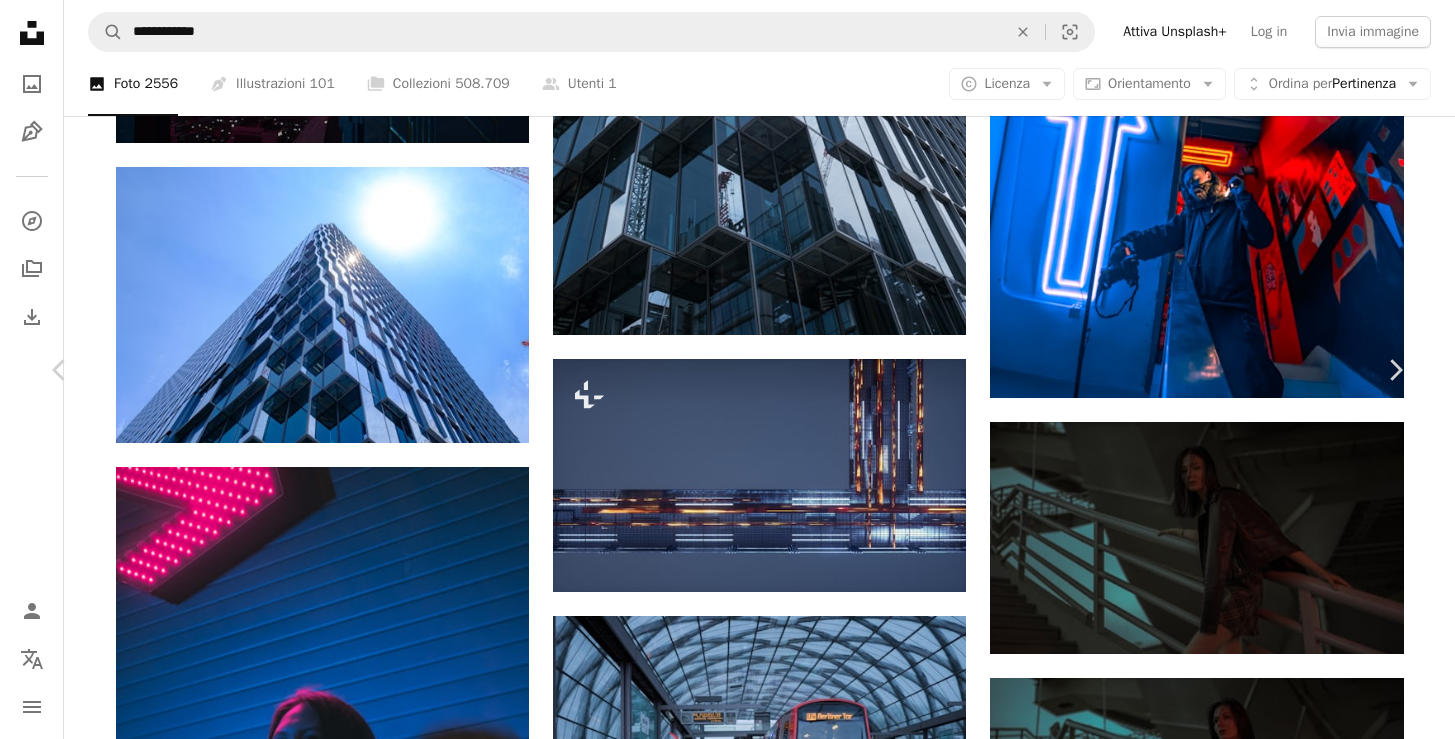 click at bounding box center [720, 5436] 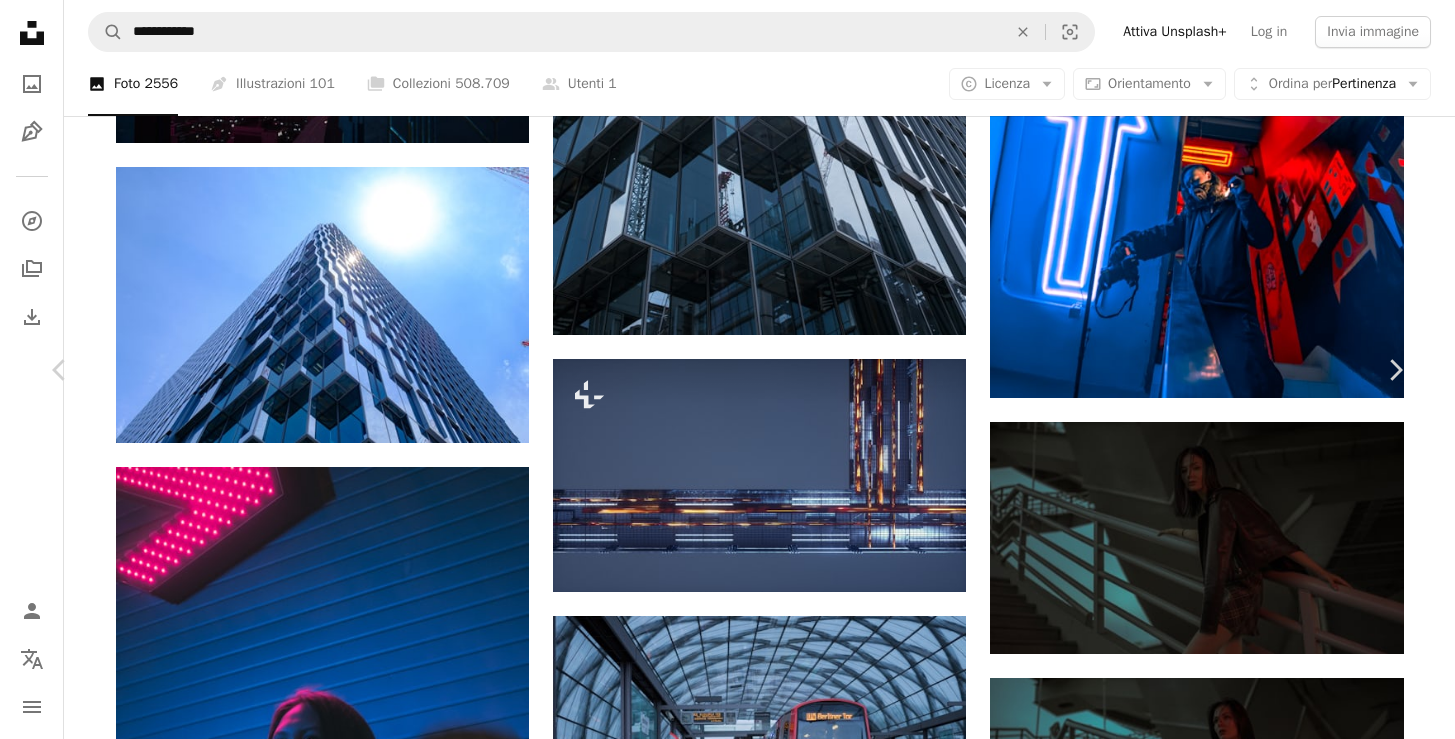 scroll, scrollTop: 1410, scrollLeft: 0, axis: vertical 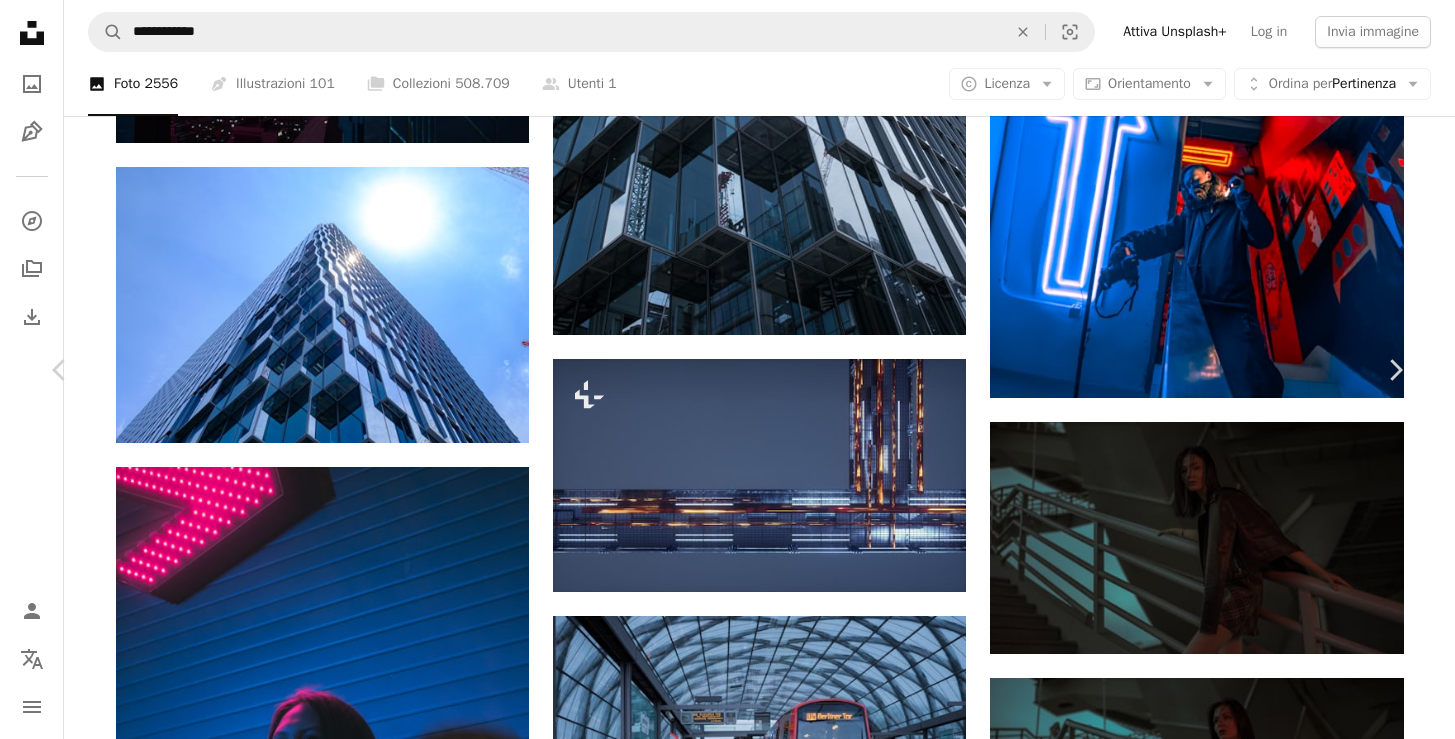 click at bounding box center [720, 5293] 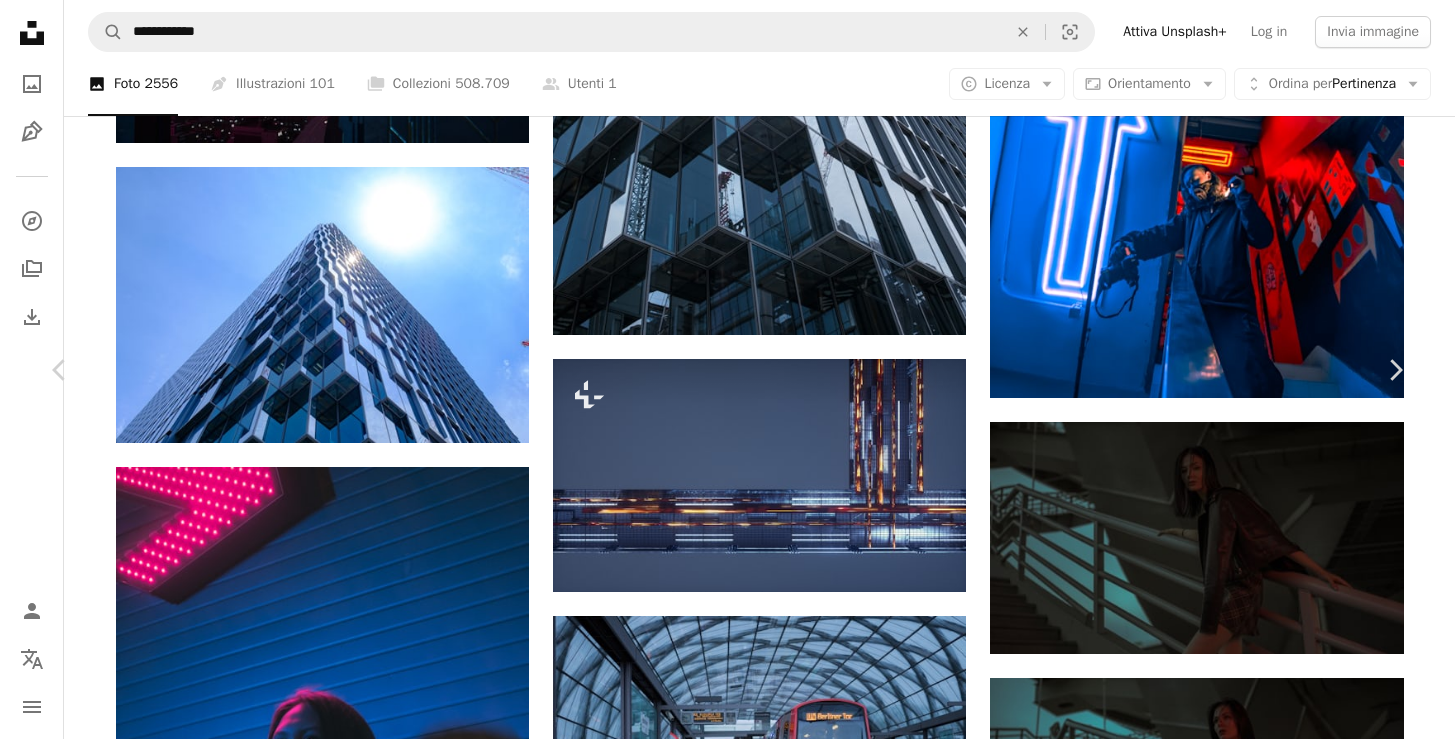scroll, scrollTop: 0, scrollLeft: 0, axis: both 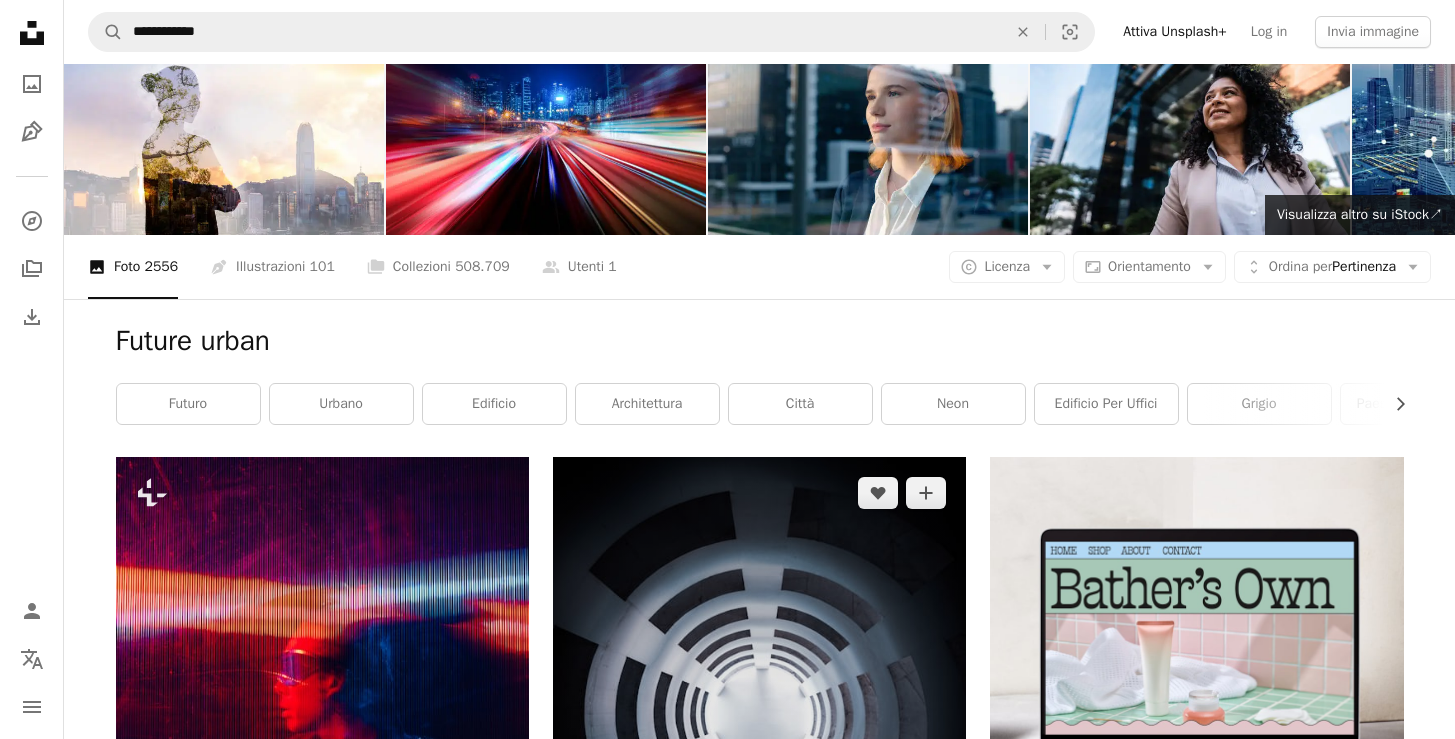 click at bounding box center (759, 715) 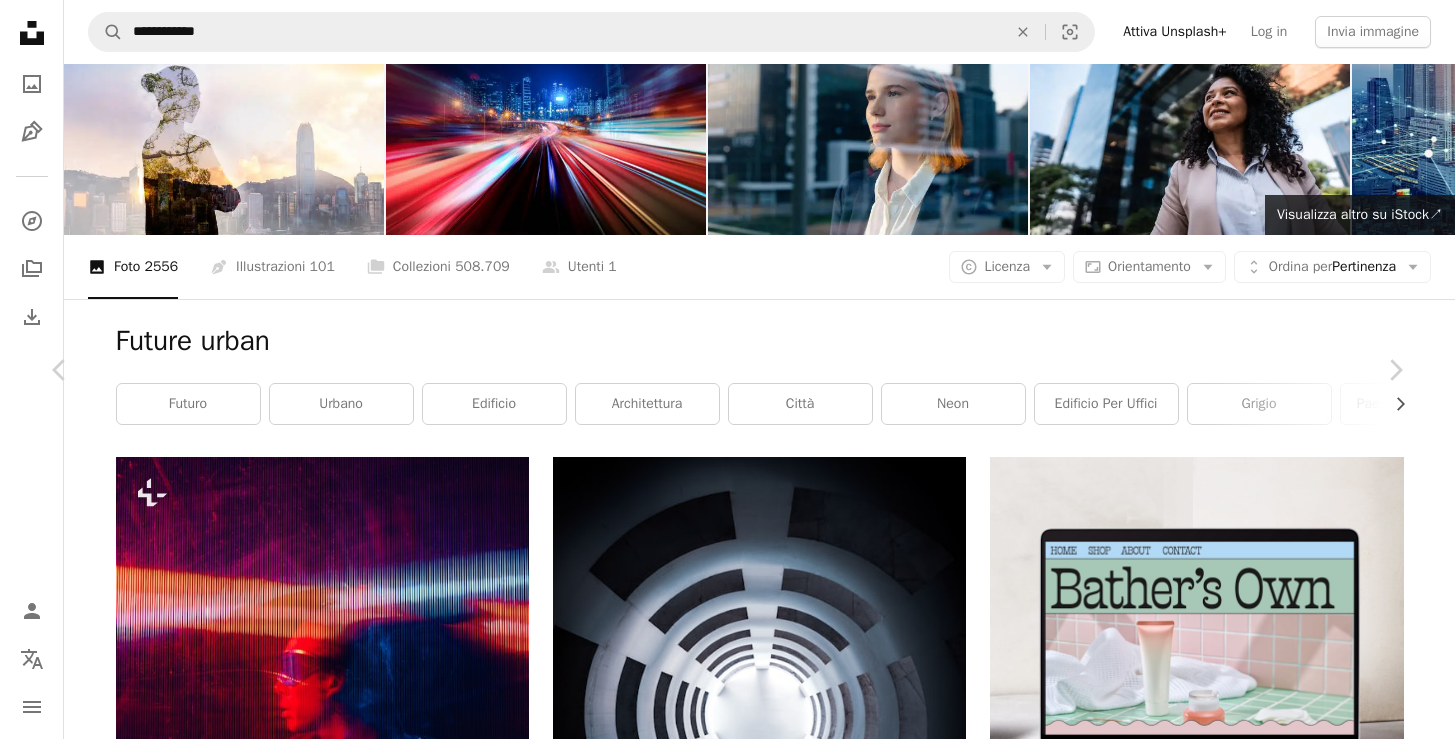 scroll, scrollTop: 138, scrollLeft: 0, axis: vertical 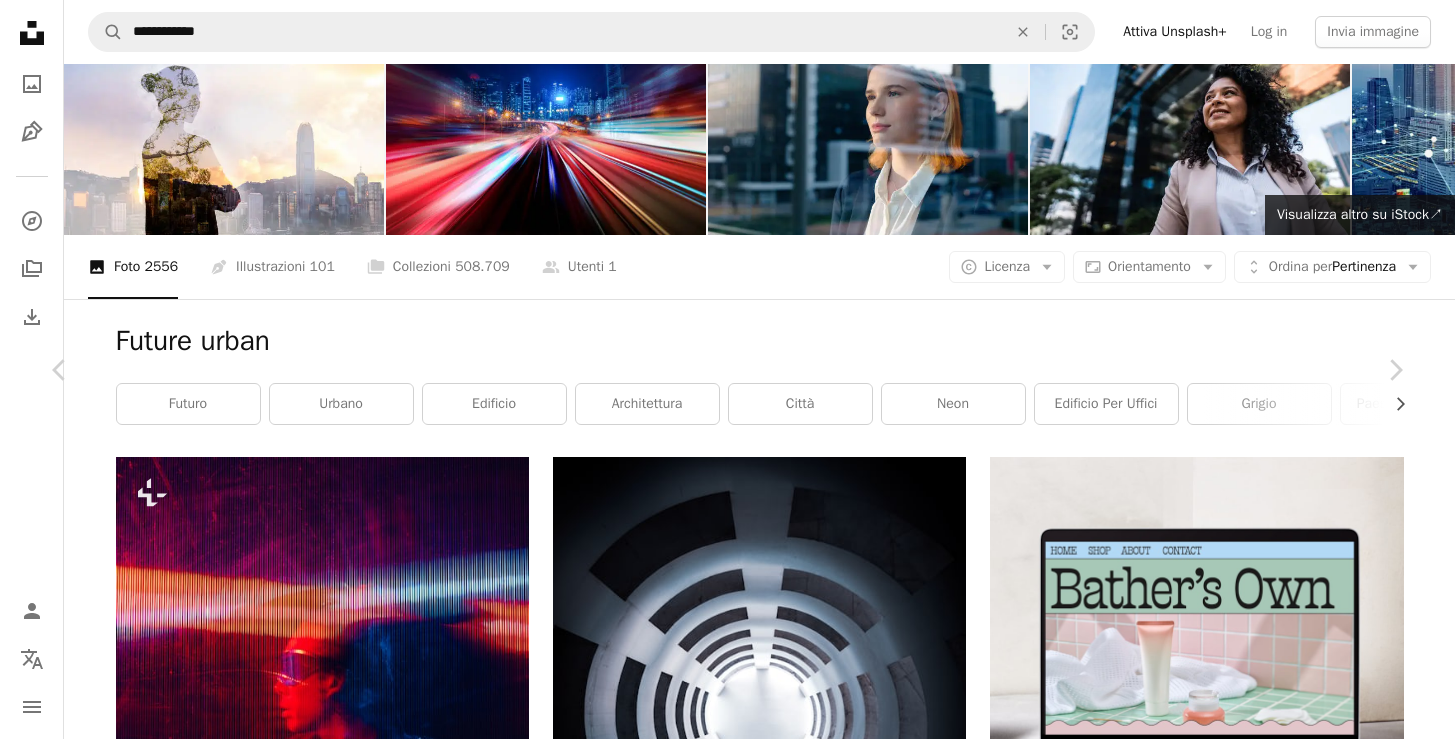 click on "Scarica gratuitamente" at bounding box center (1182, 7325) 